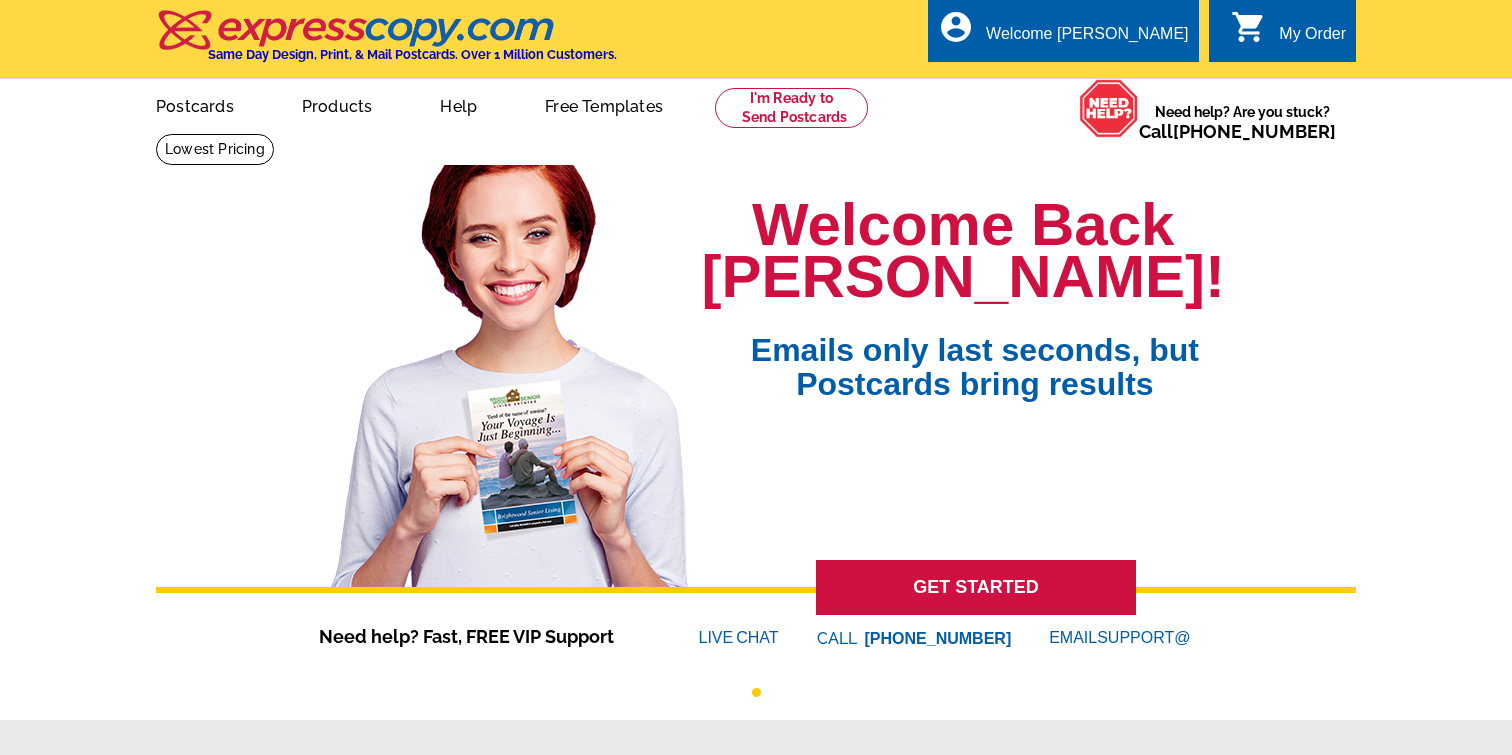 scroll, scrollTop: 0, scrollLeft: 0, axis: both 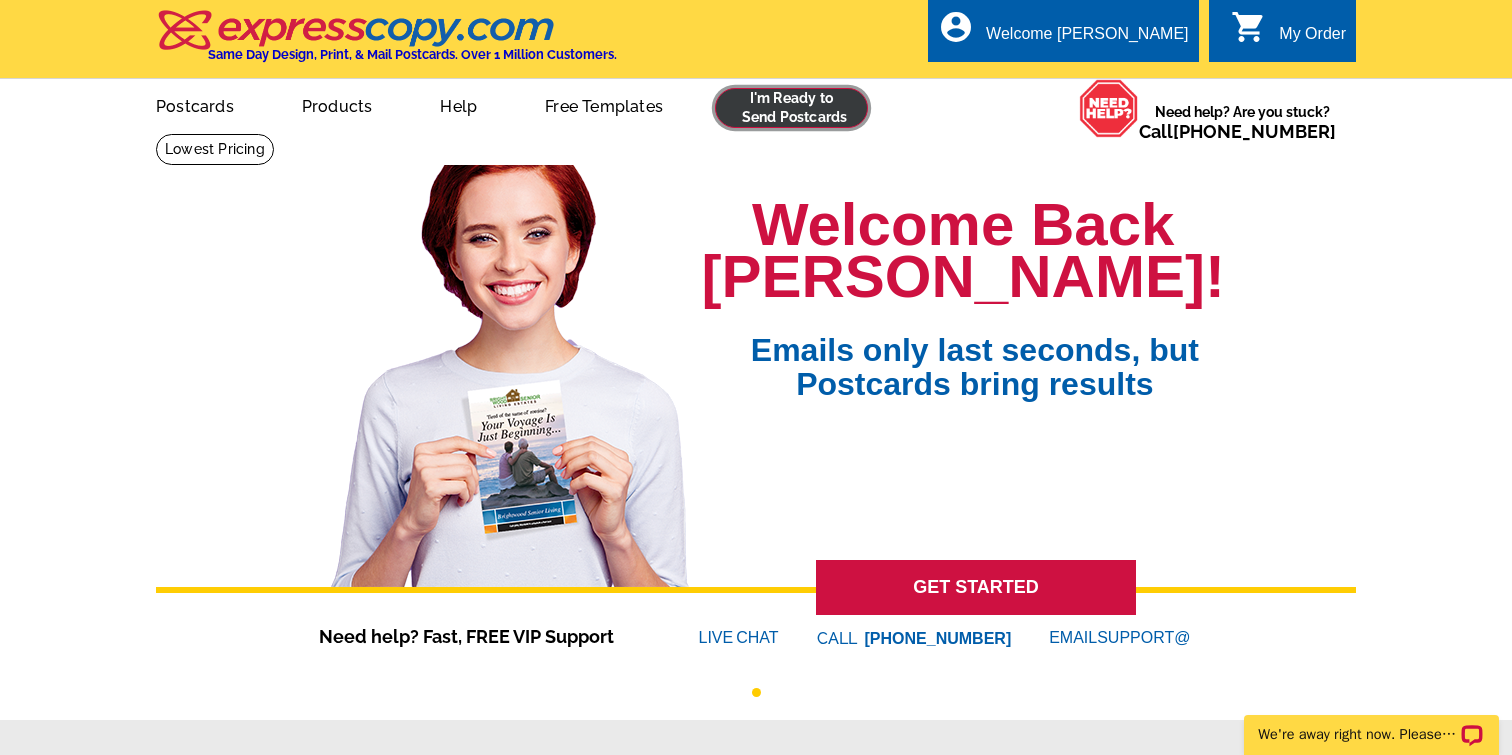 click at bounding box center (791, 108) 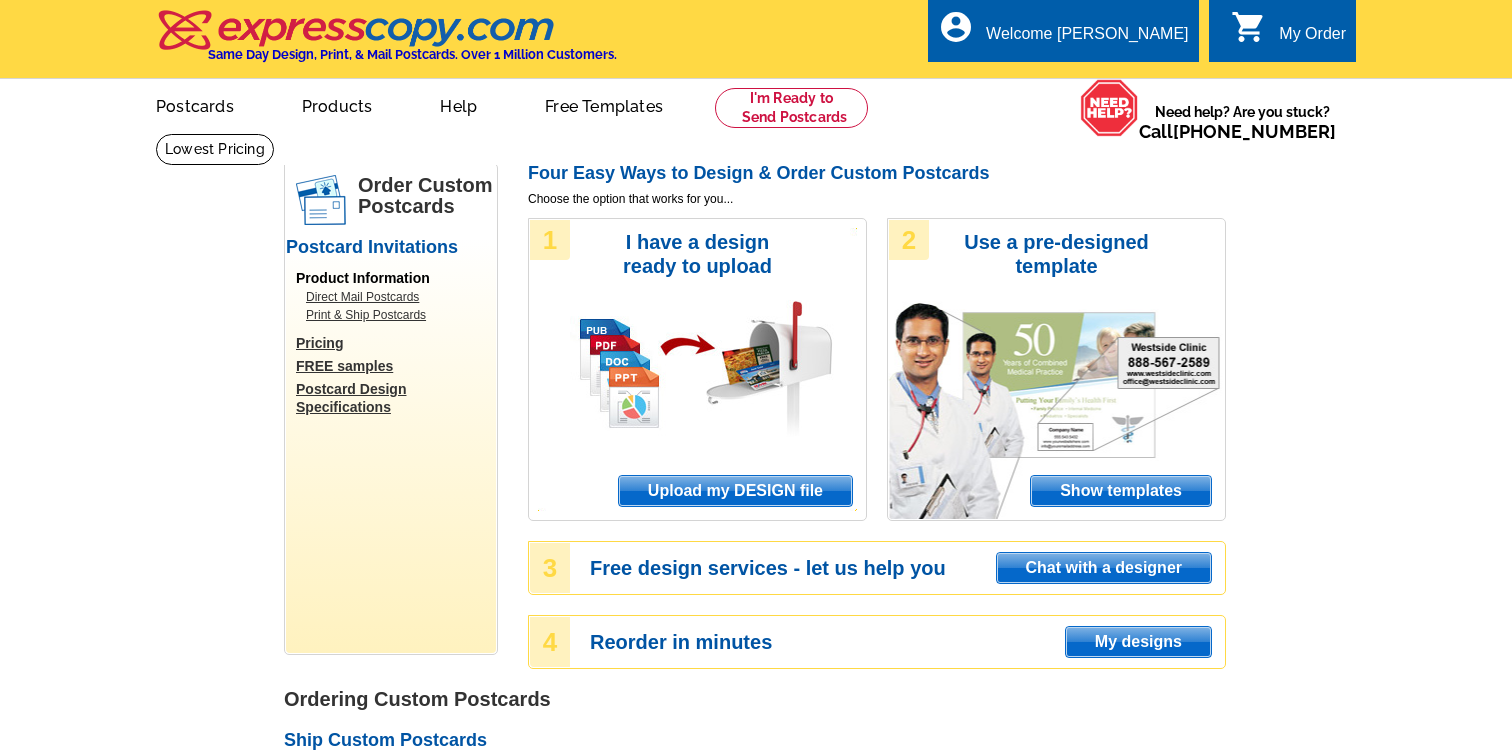 scroll, scrollTop: 0, scrollLeft: 0, axis: both 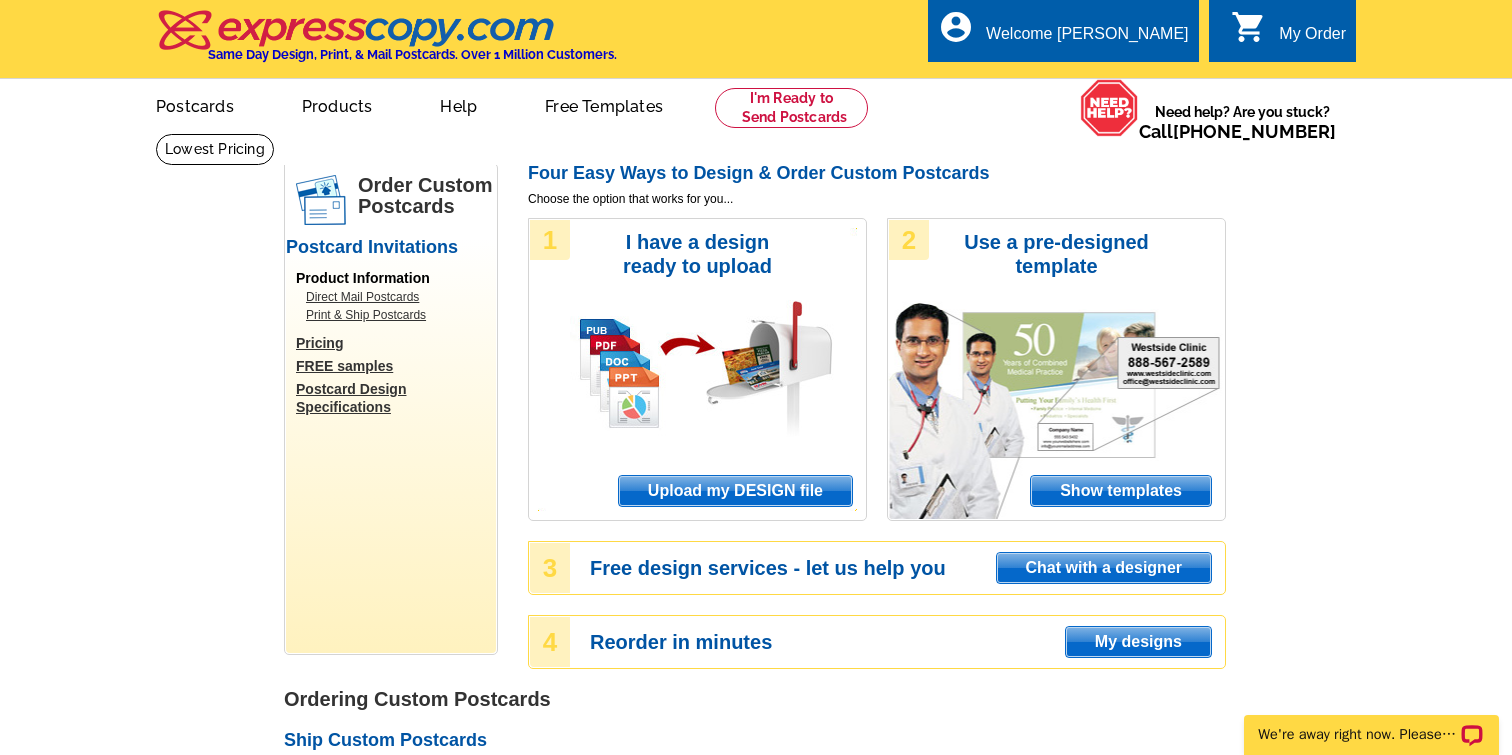 click on "Upload my DESIGN file" at bounding box center [735, 491] 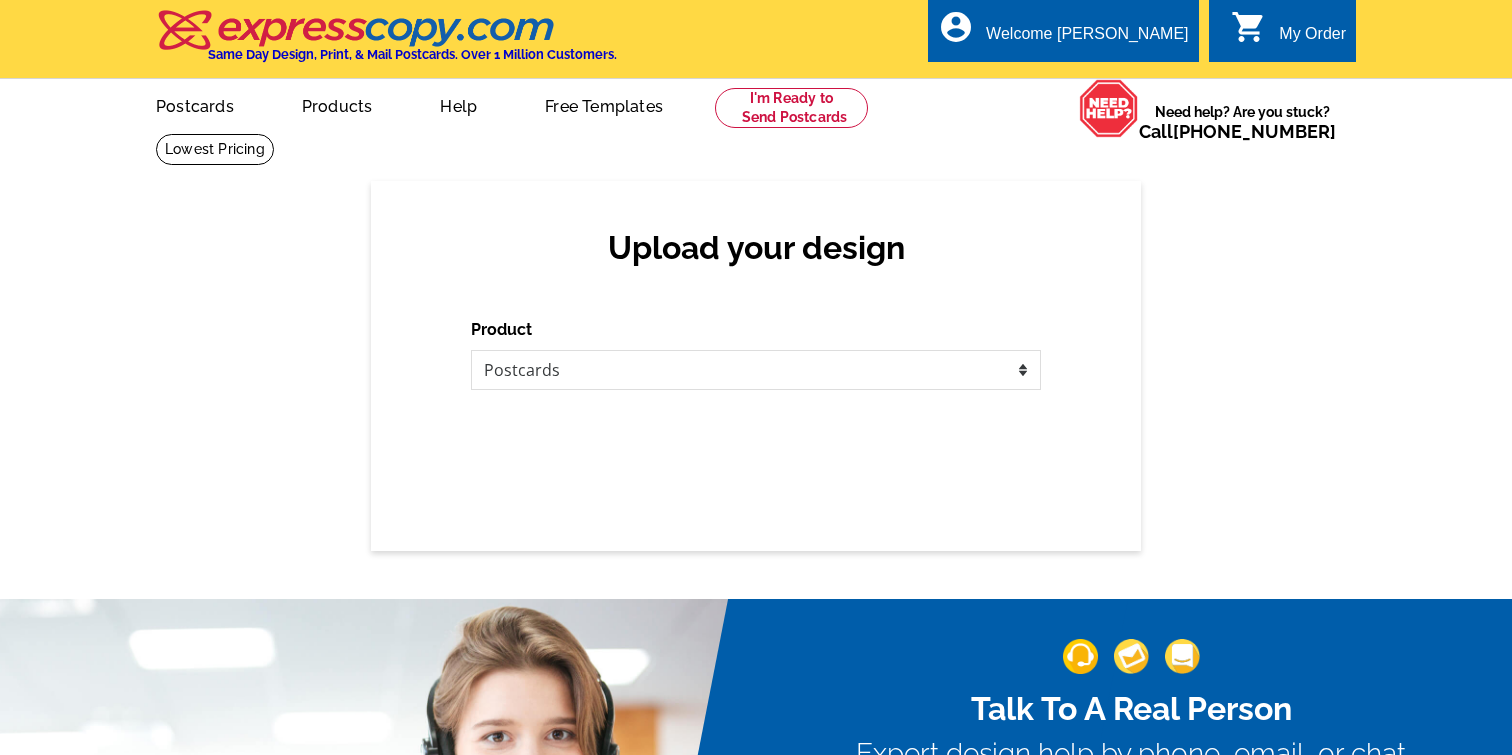 scroll, scrollTop: 0, scrollLeft: 0, axis: both 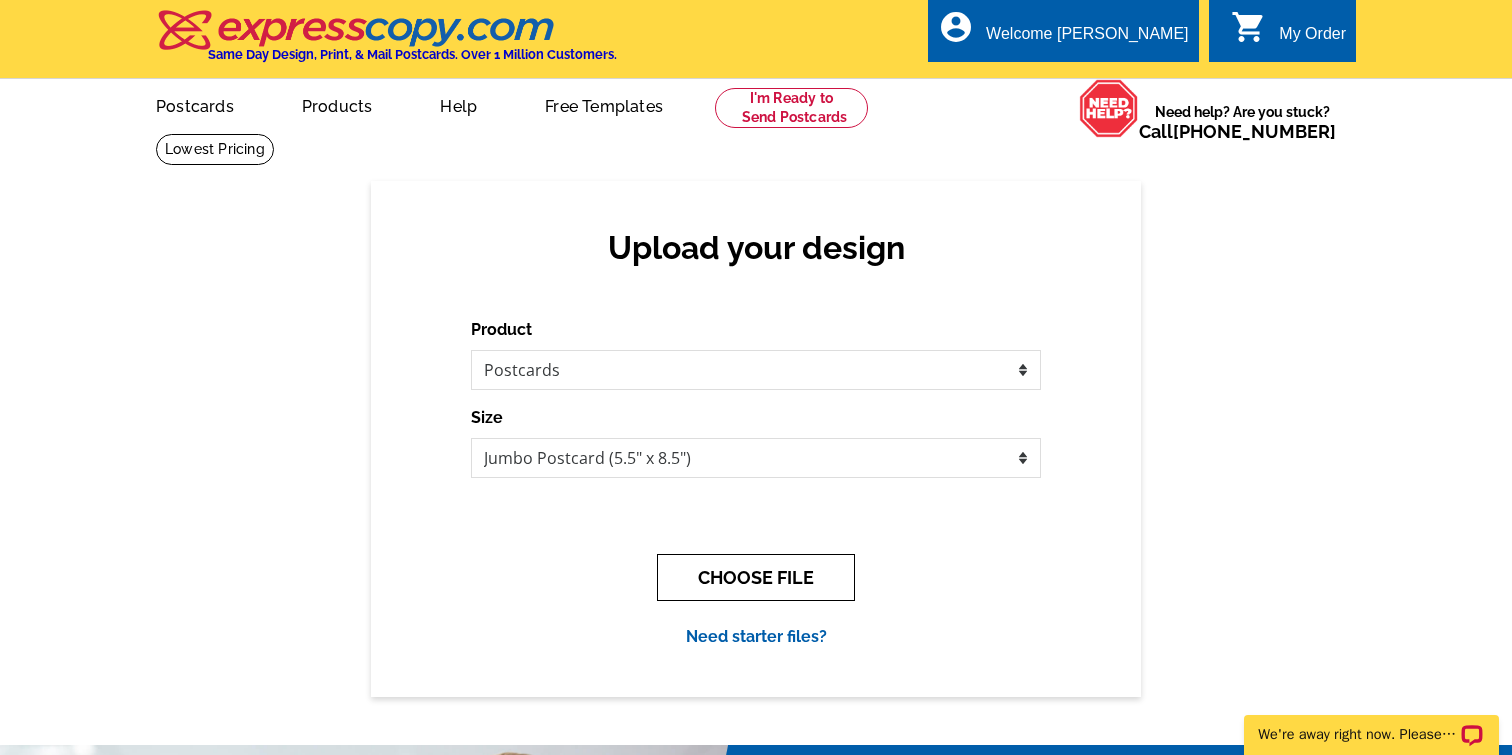 click on "CHOOSE FILE" at bounding box center [756, 577] 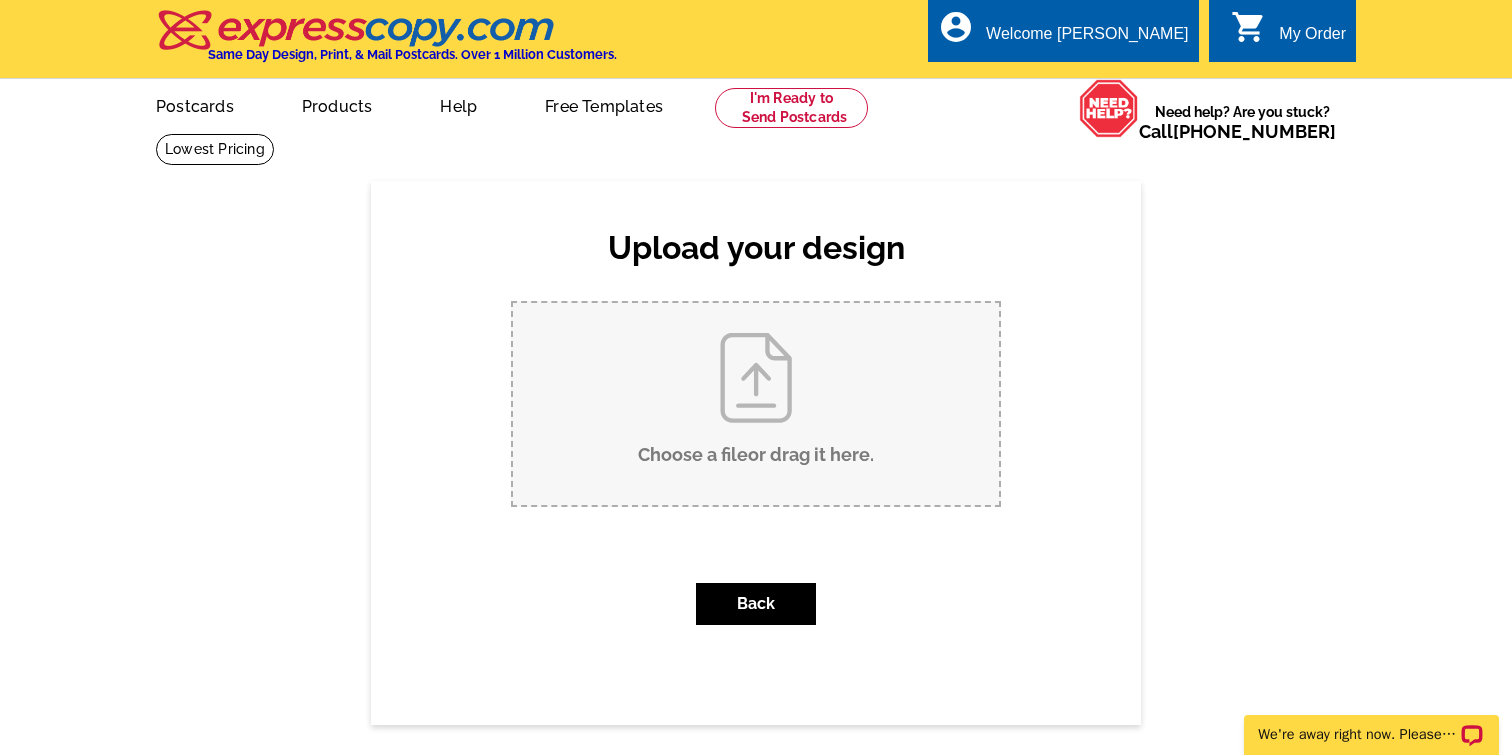 click on "Choose a file  or drag it here ." at bounding box center [756, 404] 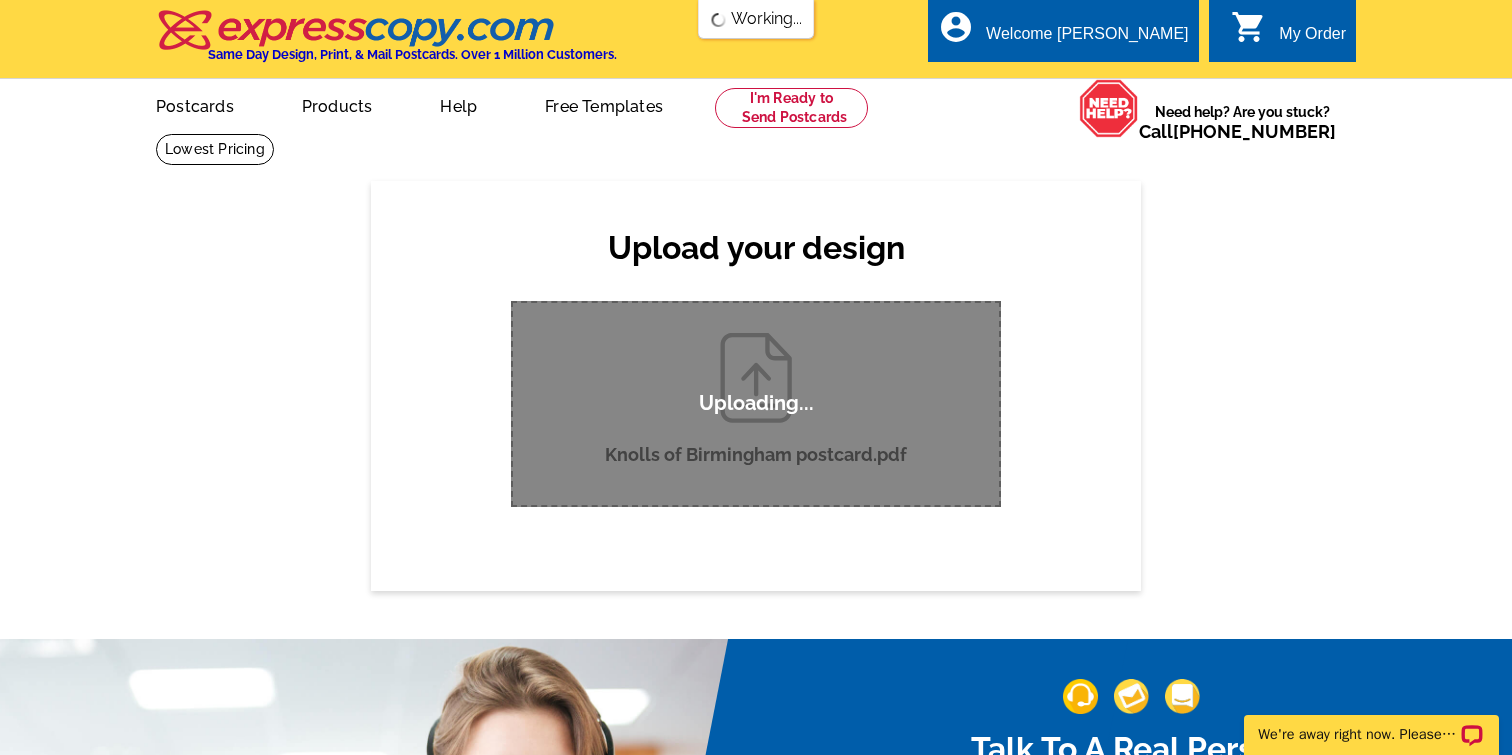 scroll, scrollTop: 0, scrollLeft: 0, axis: both 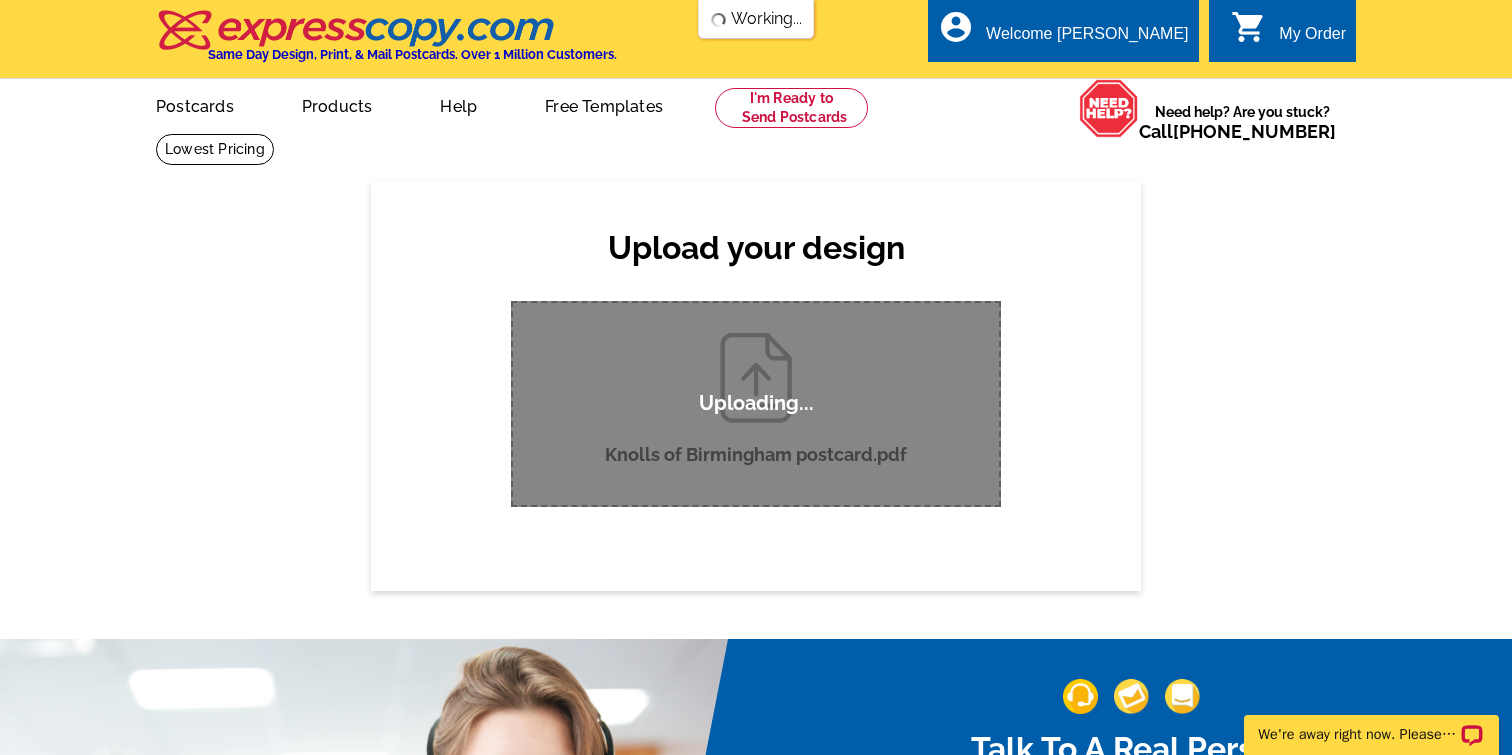 type 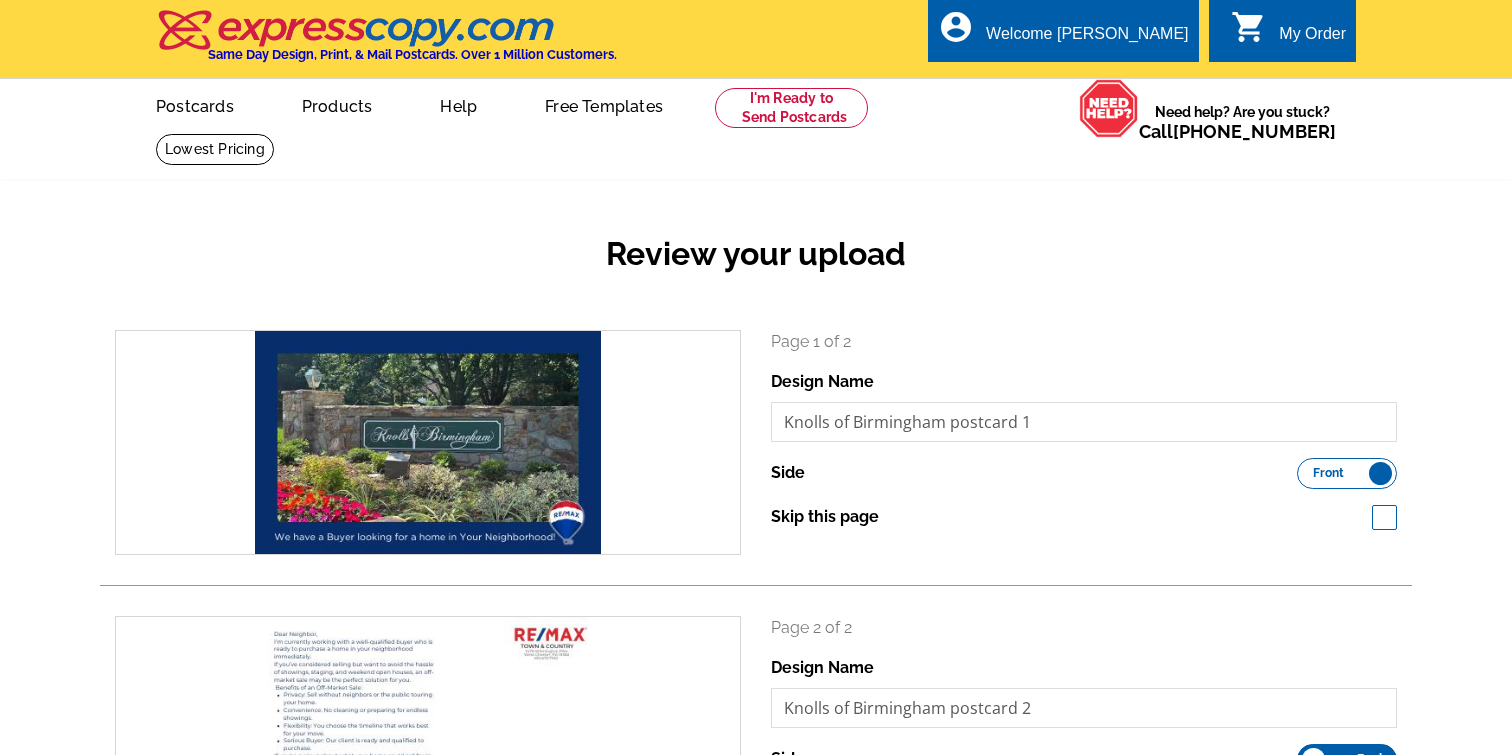 scroll, scrollTop: 0, scrollLeft: 0, axis: both 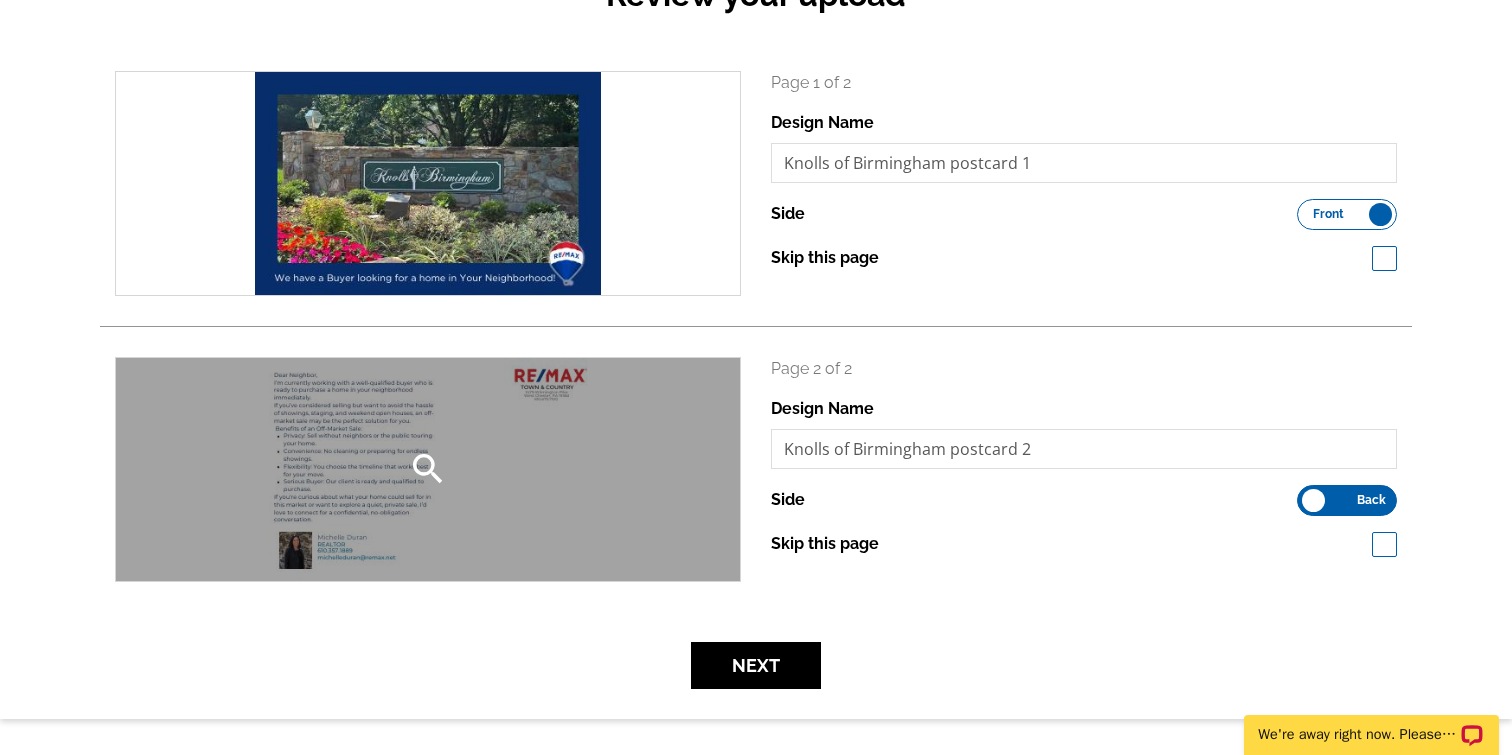 click on "search" at bounding box center (428, 469) 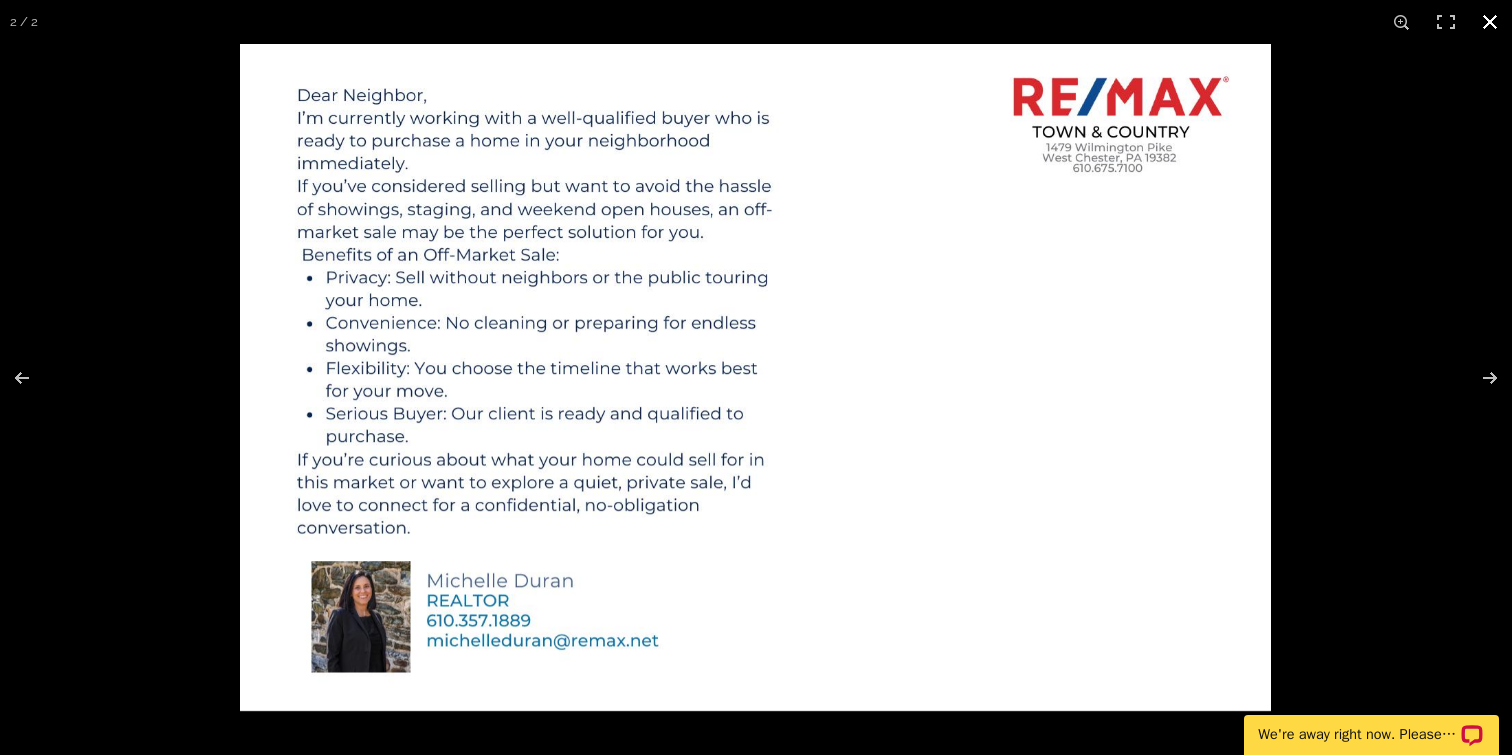 click at bounding box center (756, 377) 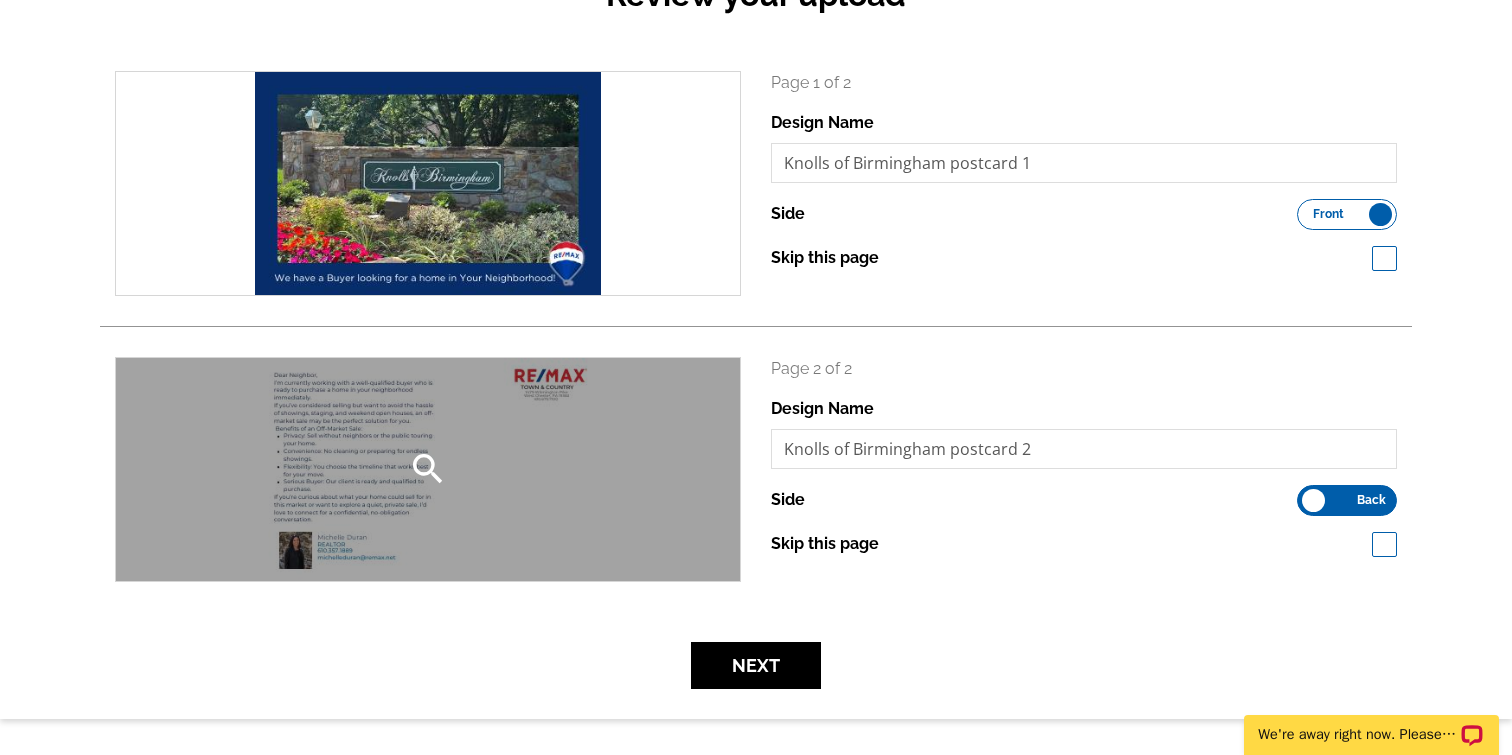 click on "search" at bounding box center [428, 469] 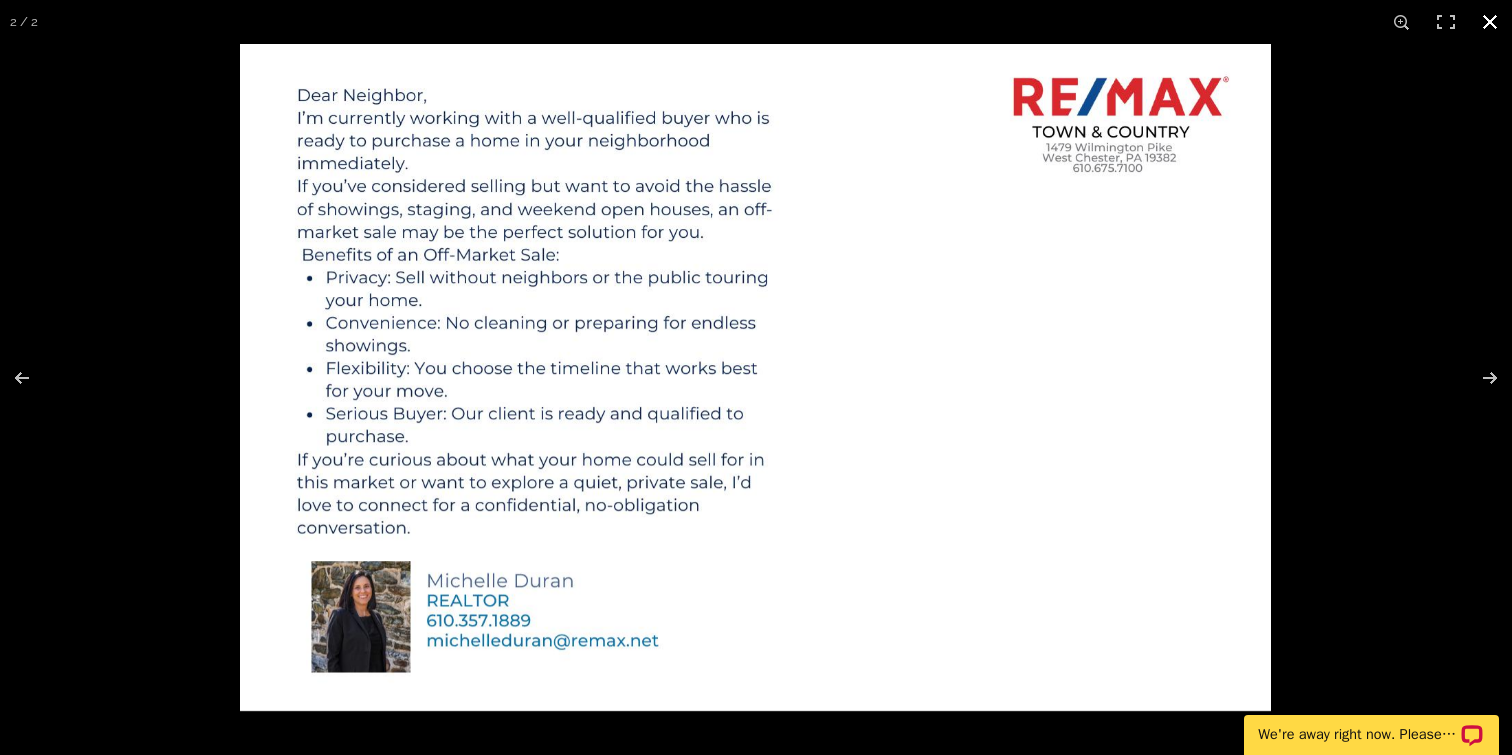 click at bounding box center (756, 377) 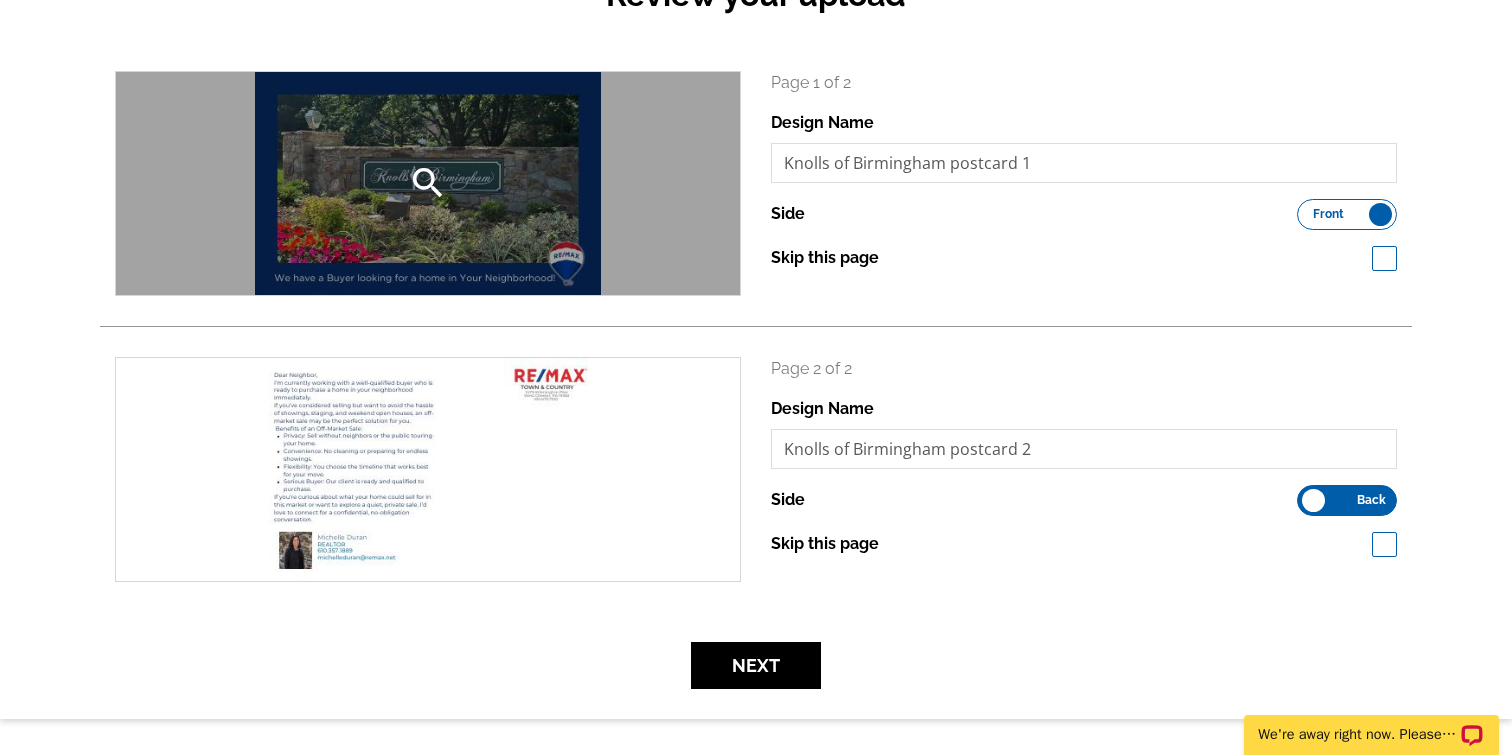 click on "search" at bounding box center [428, 183] 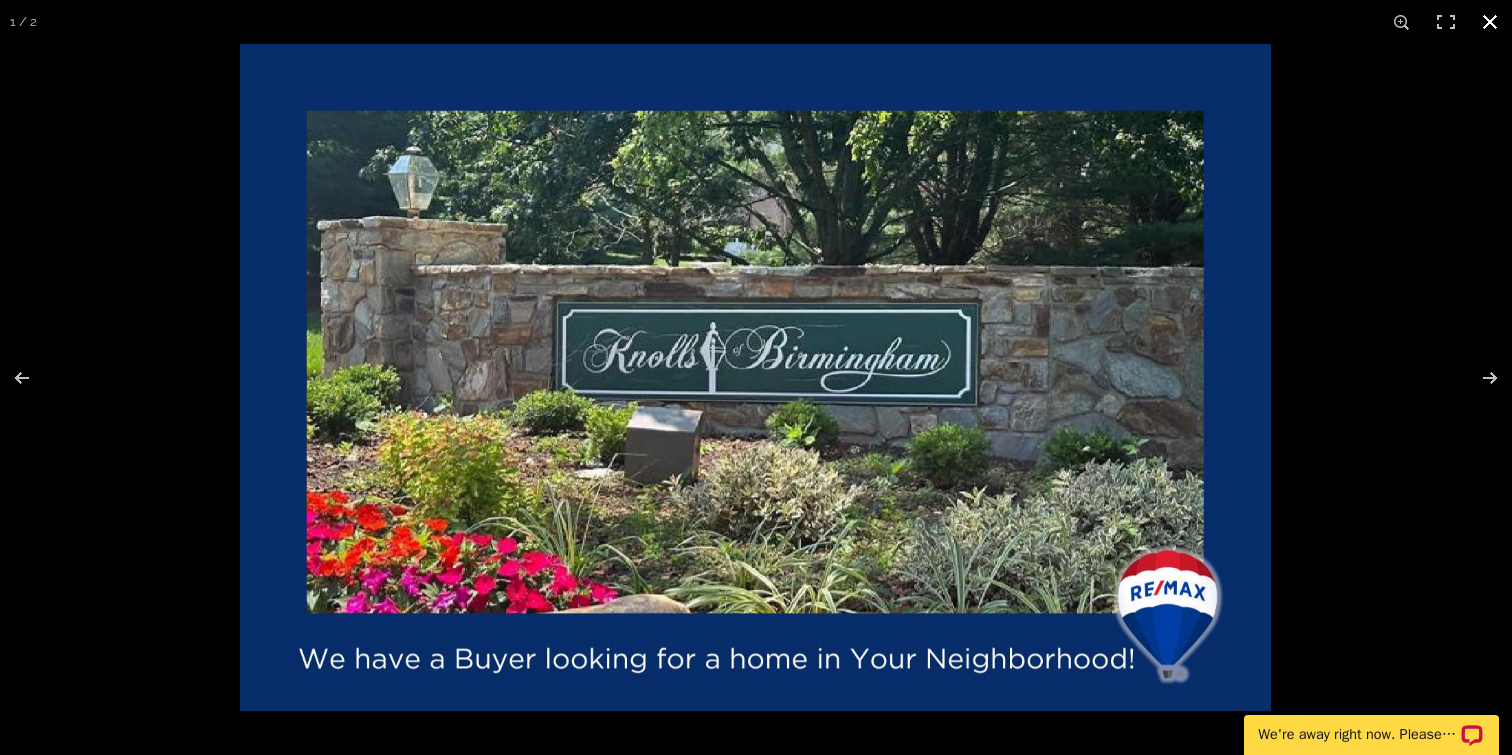 click at bounding box center [756, 377] 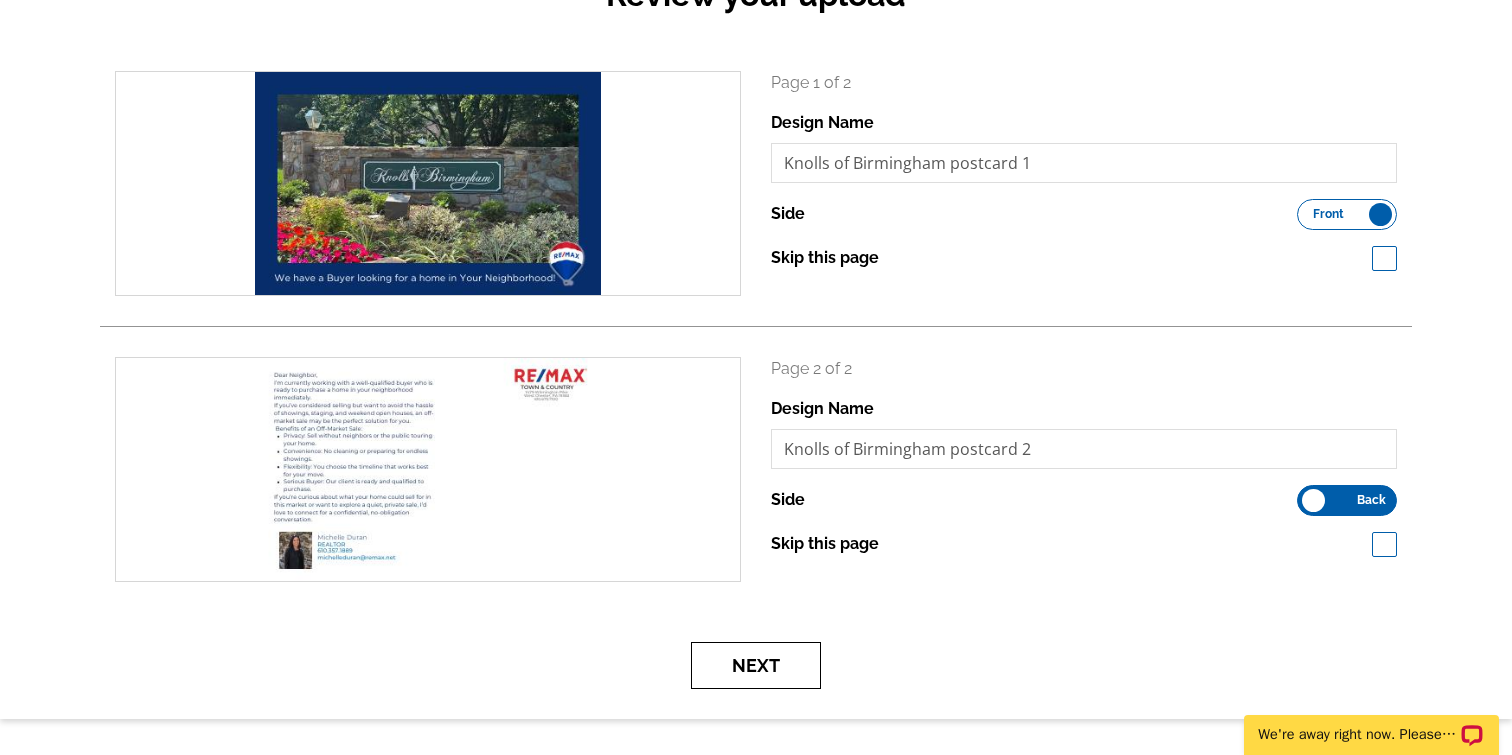 click on "Next" at bounding box center (756, 665) 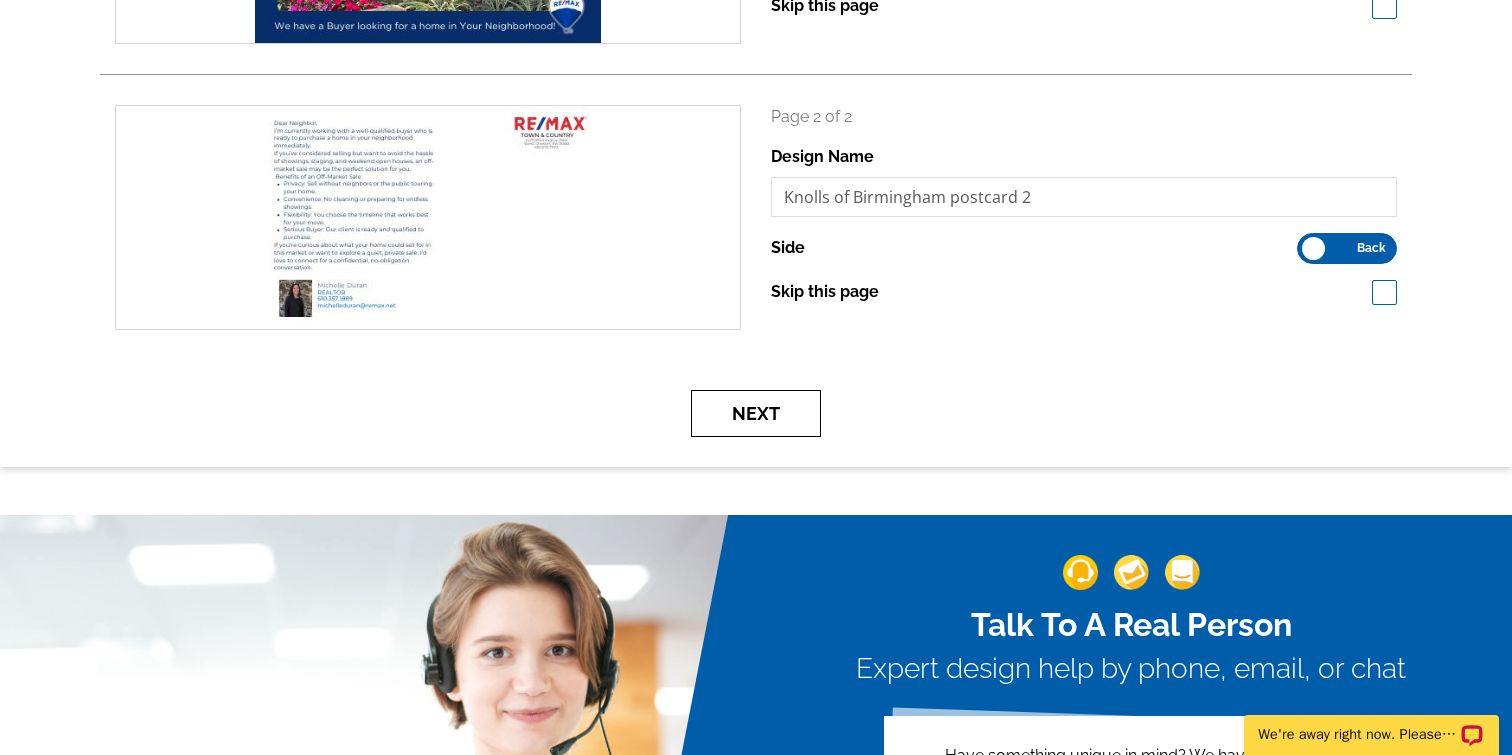 scroll, scrollTop: 493, scrollLeft: 0, axis: vertical 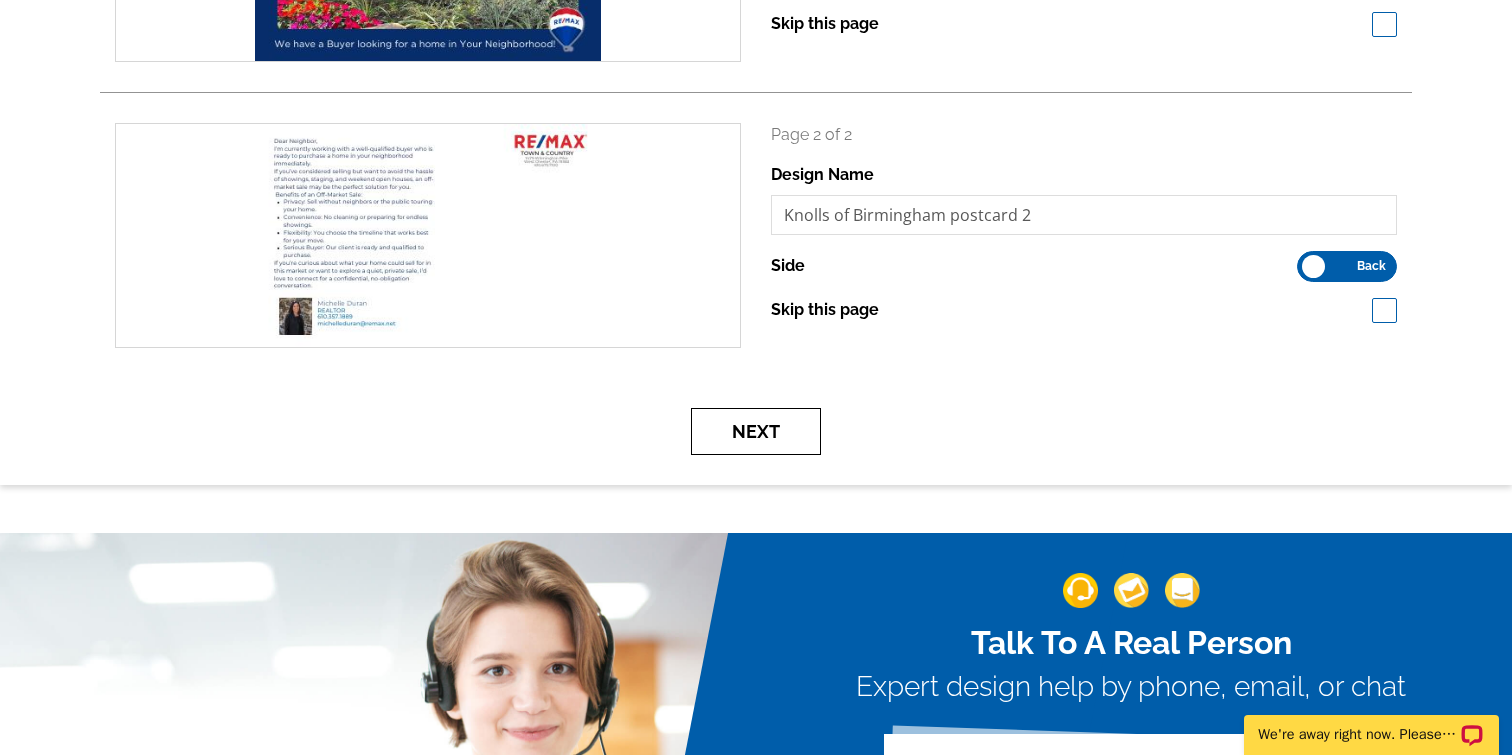 click on "Next" at bounding box center (756, 431) 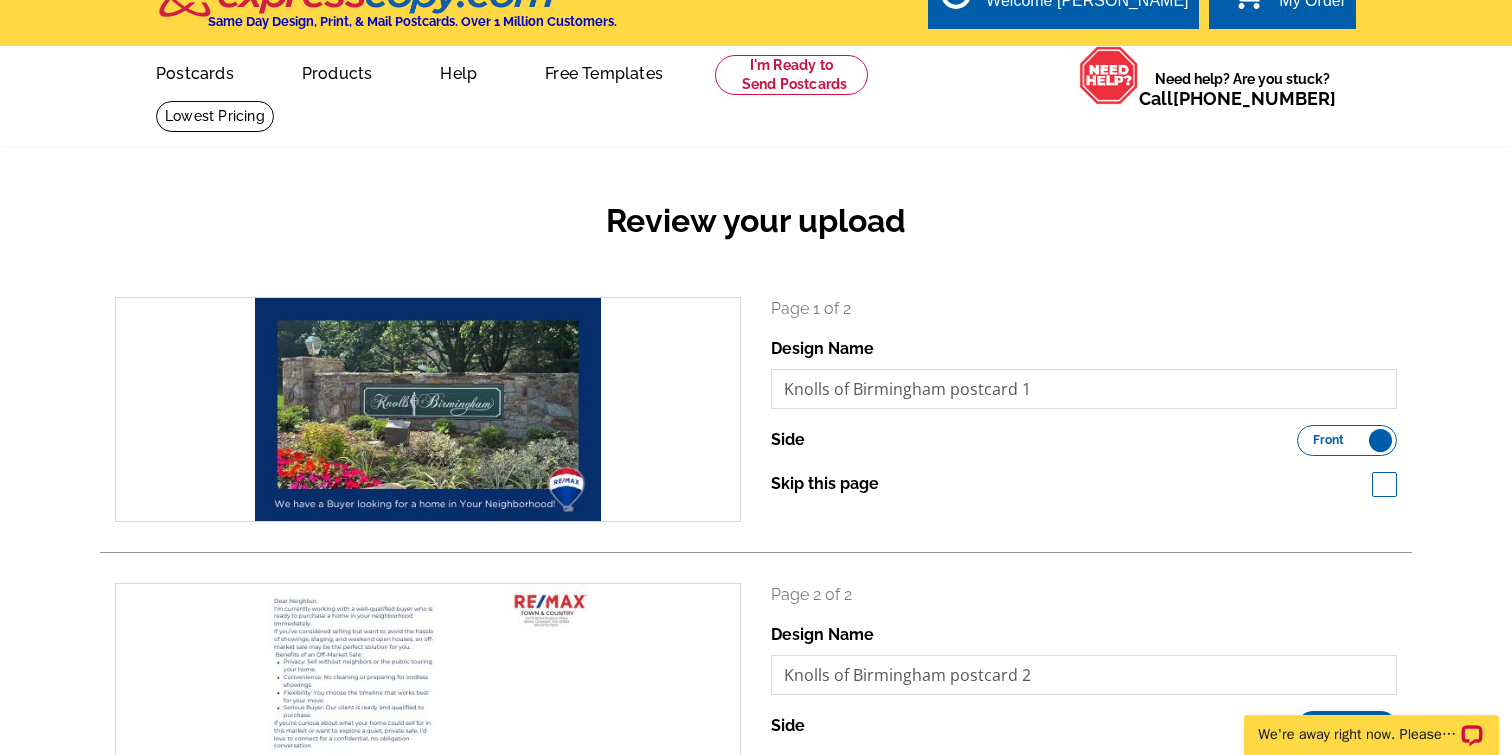 scroll, scrollTop: 0, scrollLeft: 0, axis: both 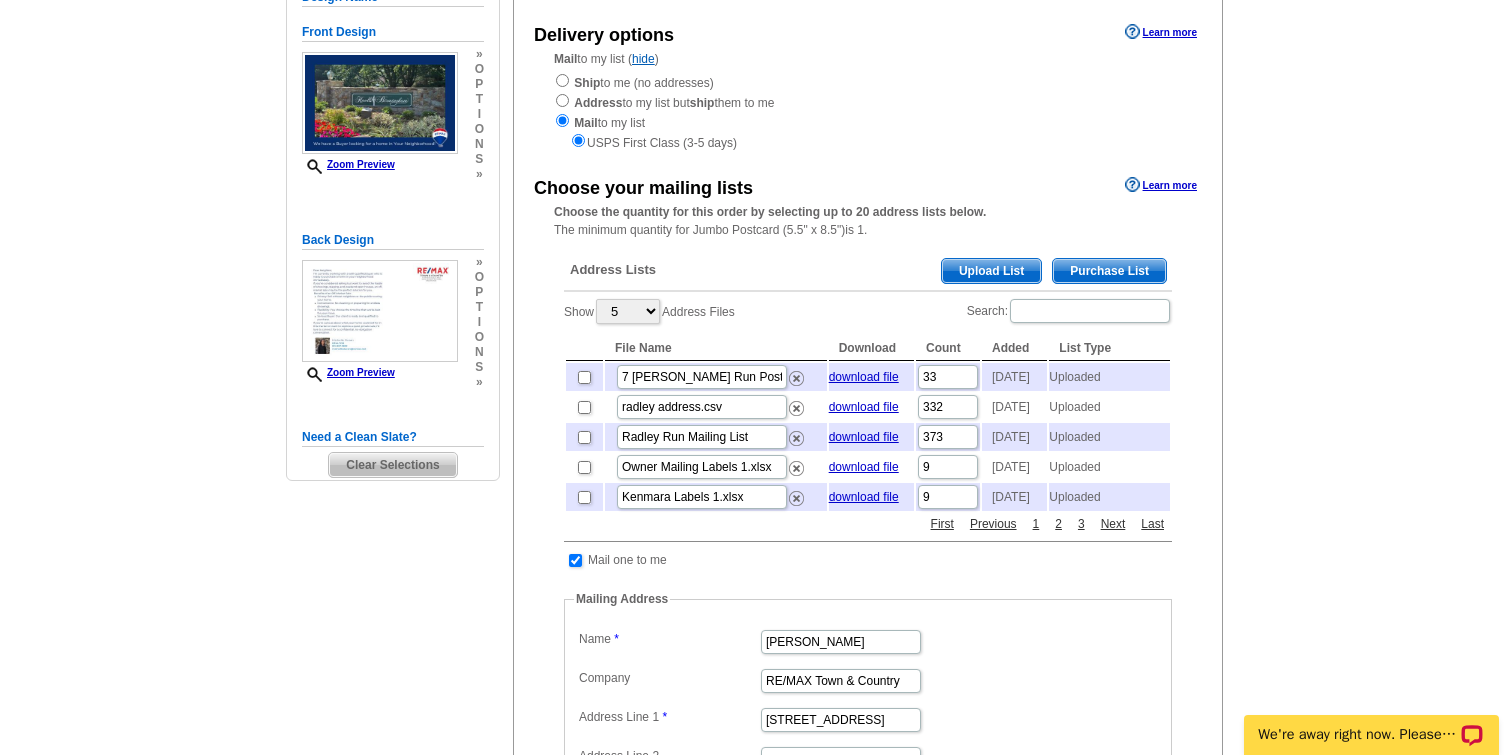click on "Upload List" at bounding box center [991, 271] 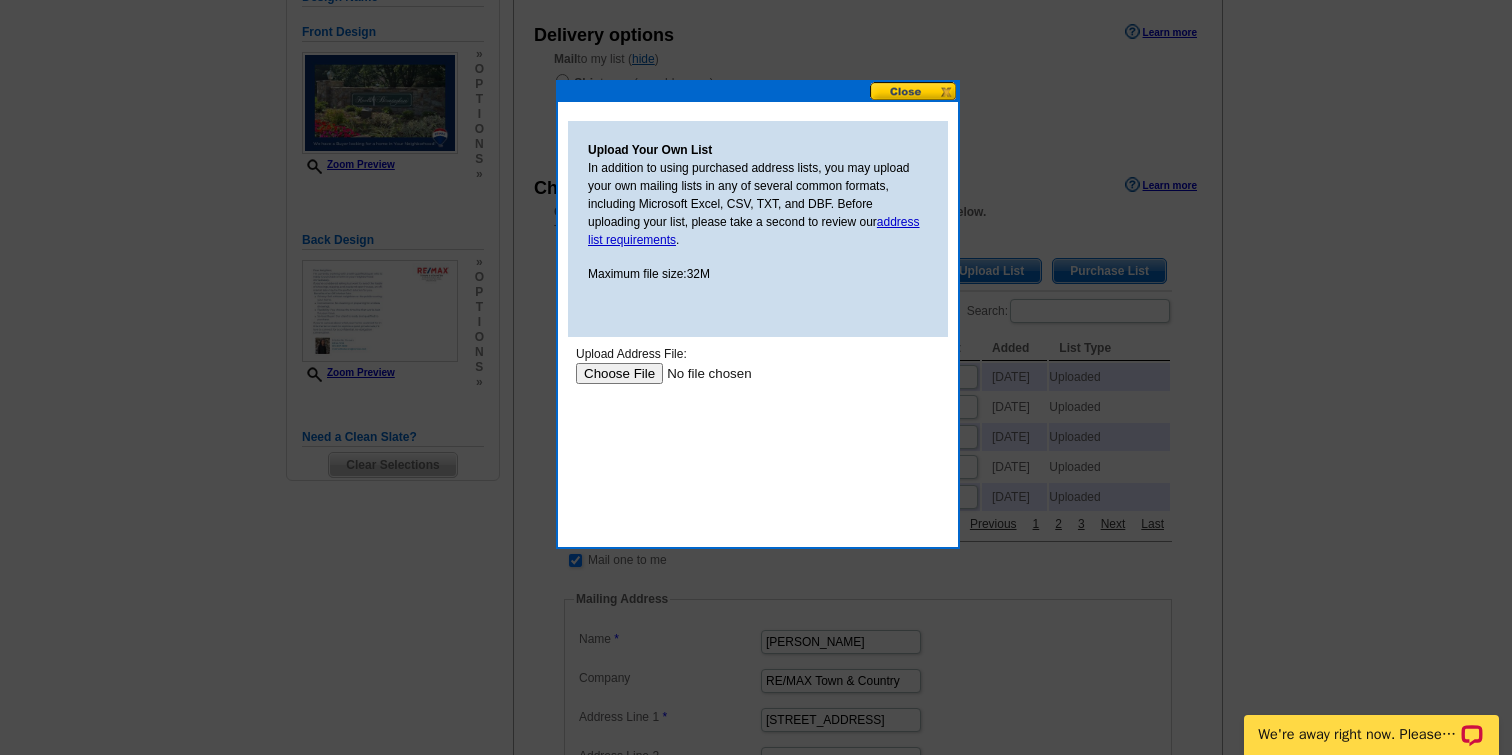 scroll, scrollTop: 0, scrollLeft: 0, axis: both 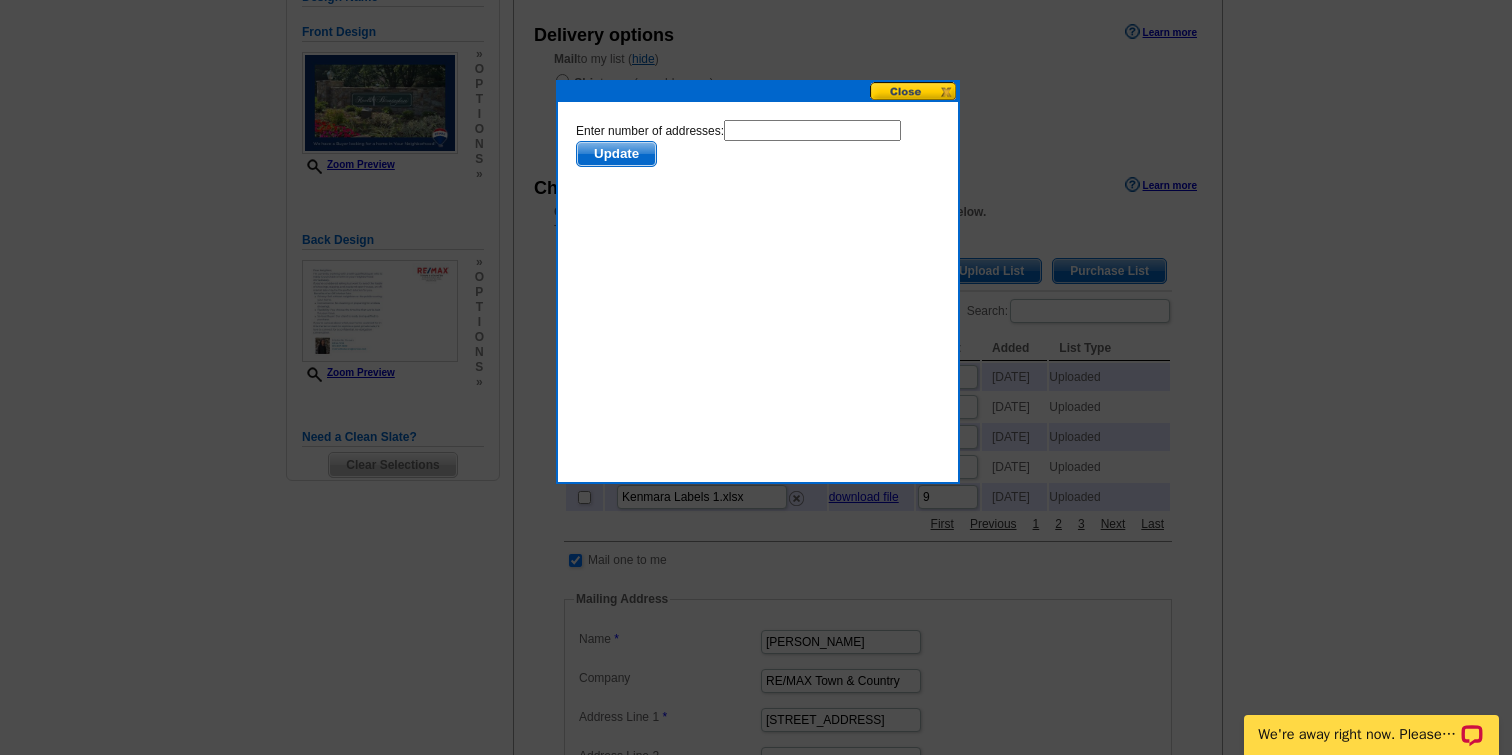 click at bounding box center (812, 130) 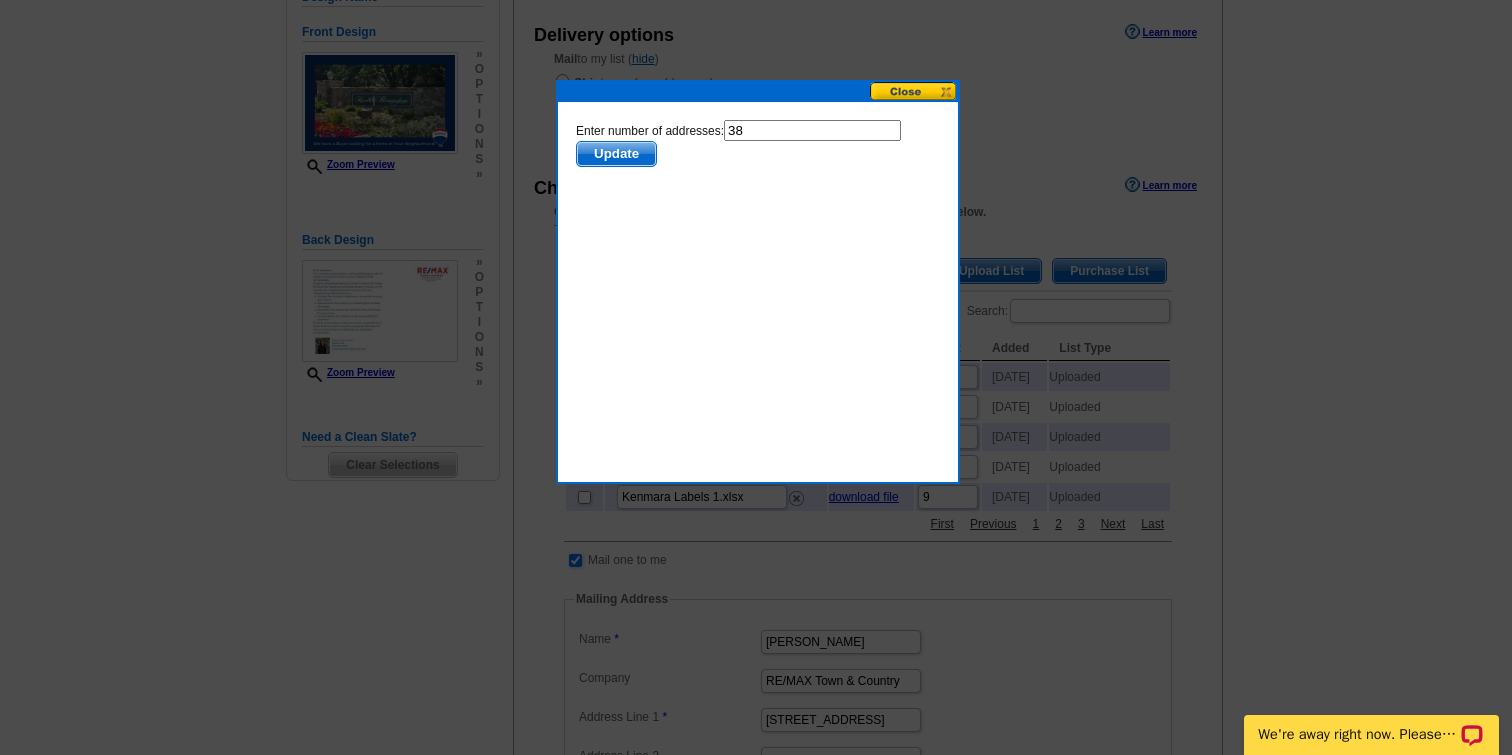 type on "38" 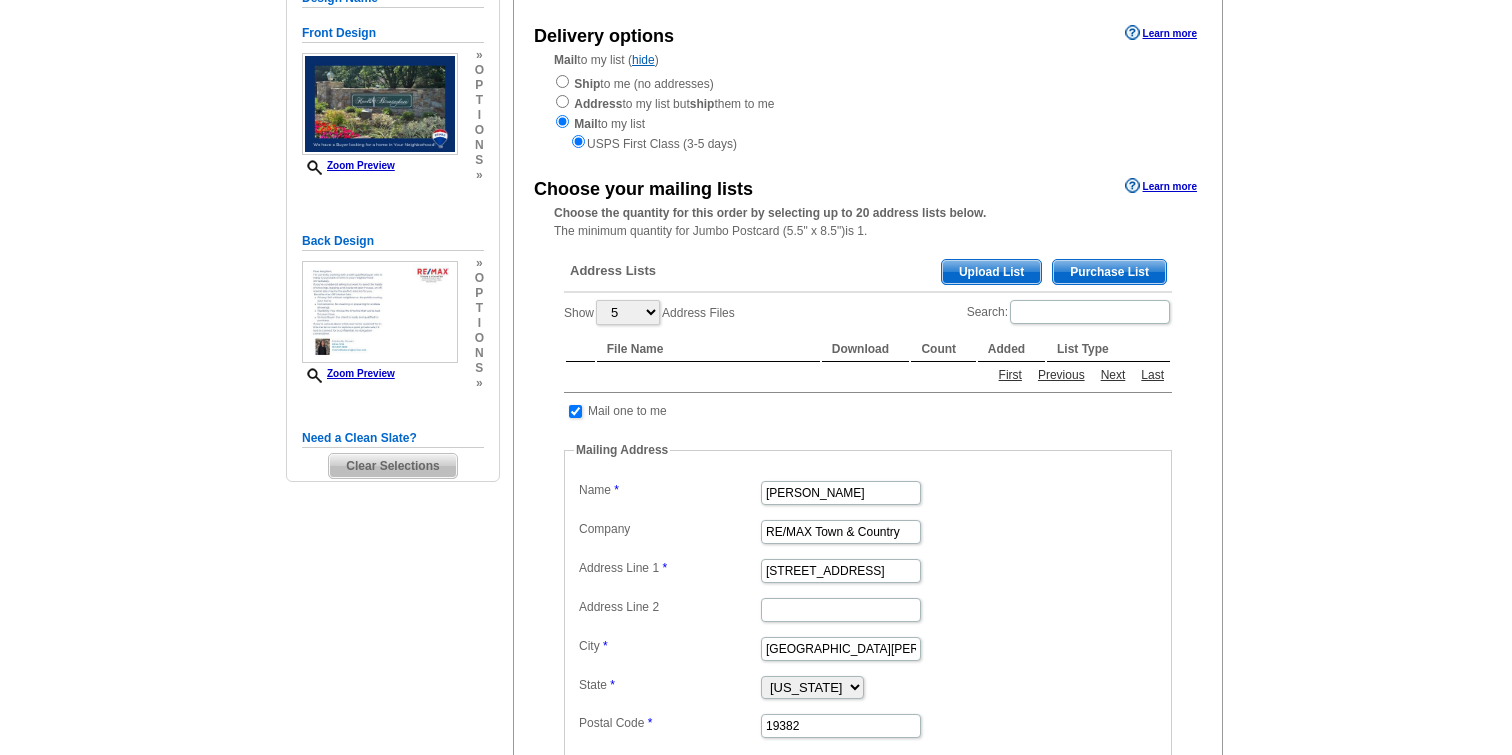 scroll, scrollTop: 221, scrollLeft: 0, axis: vertical 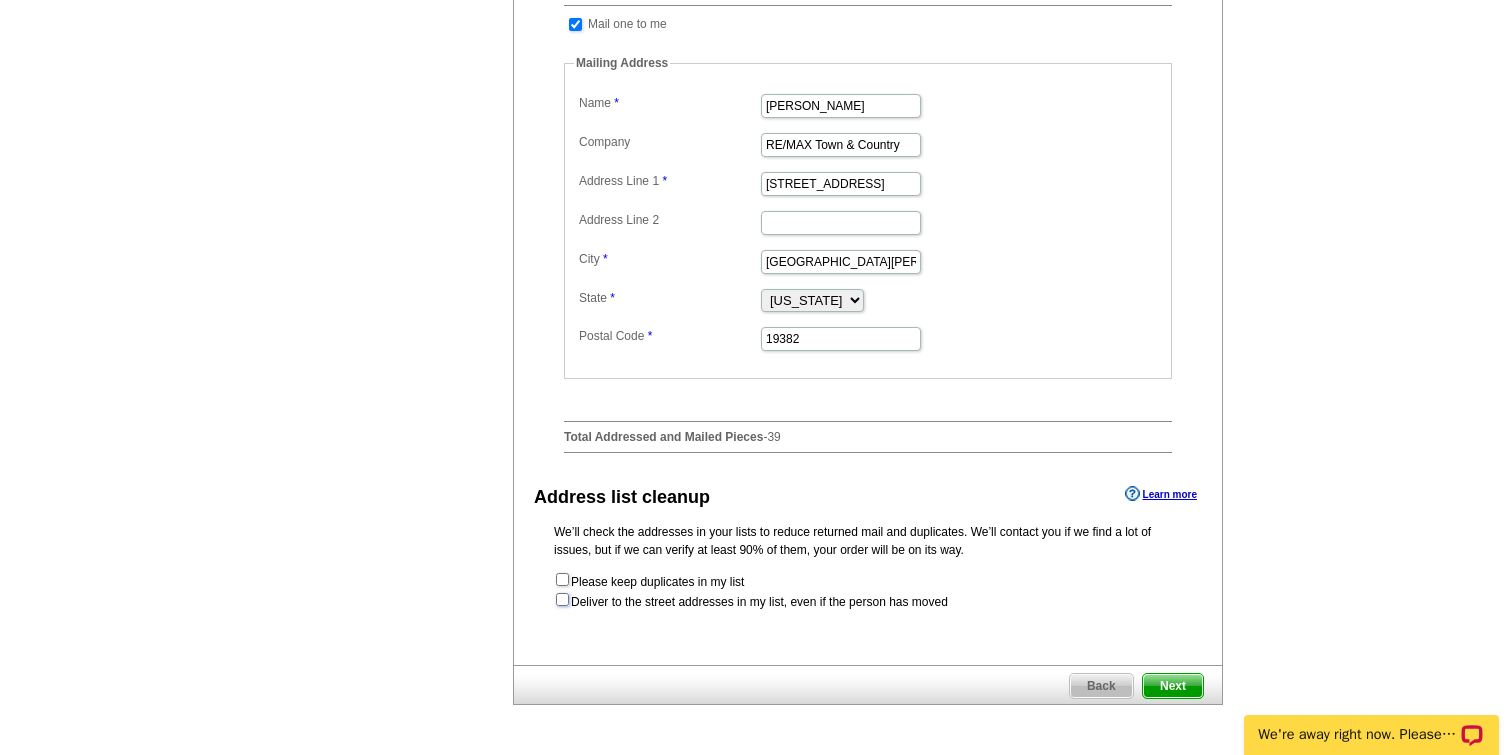 click at bounding box center (562, 599) 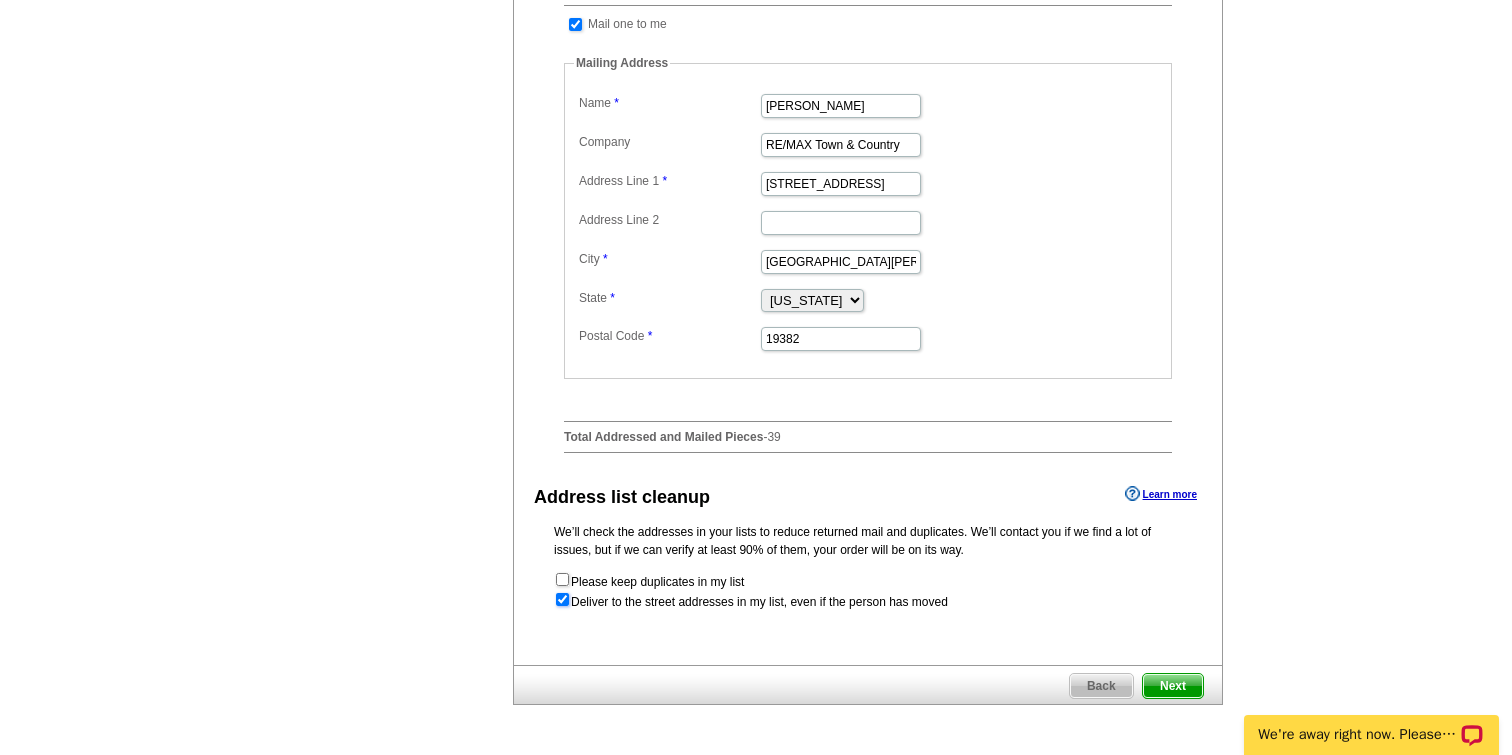 radio on "true" 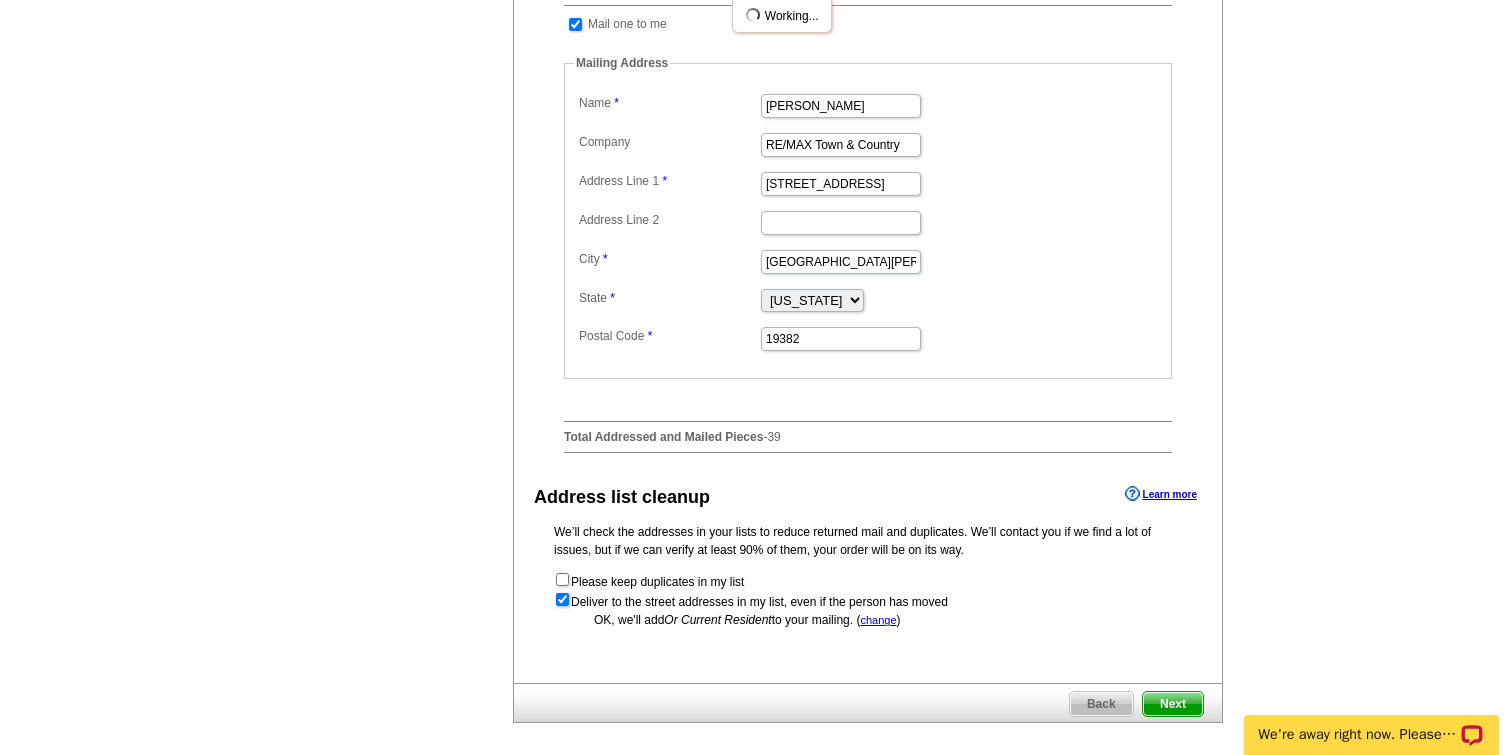 scroll, scrollTop: 0, scrollLeft: 0, axis: both 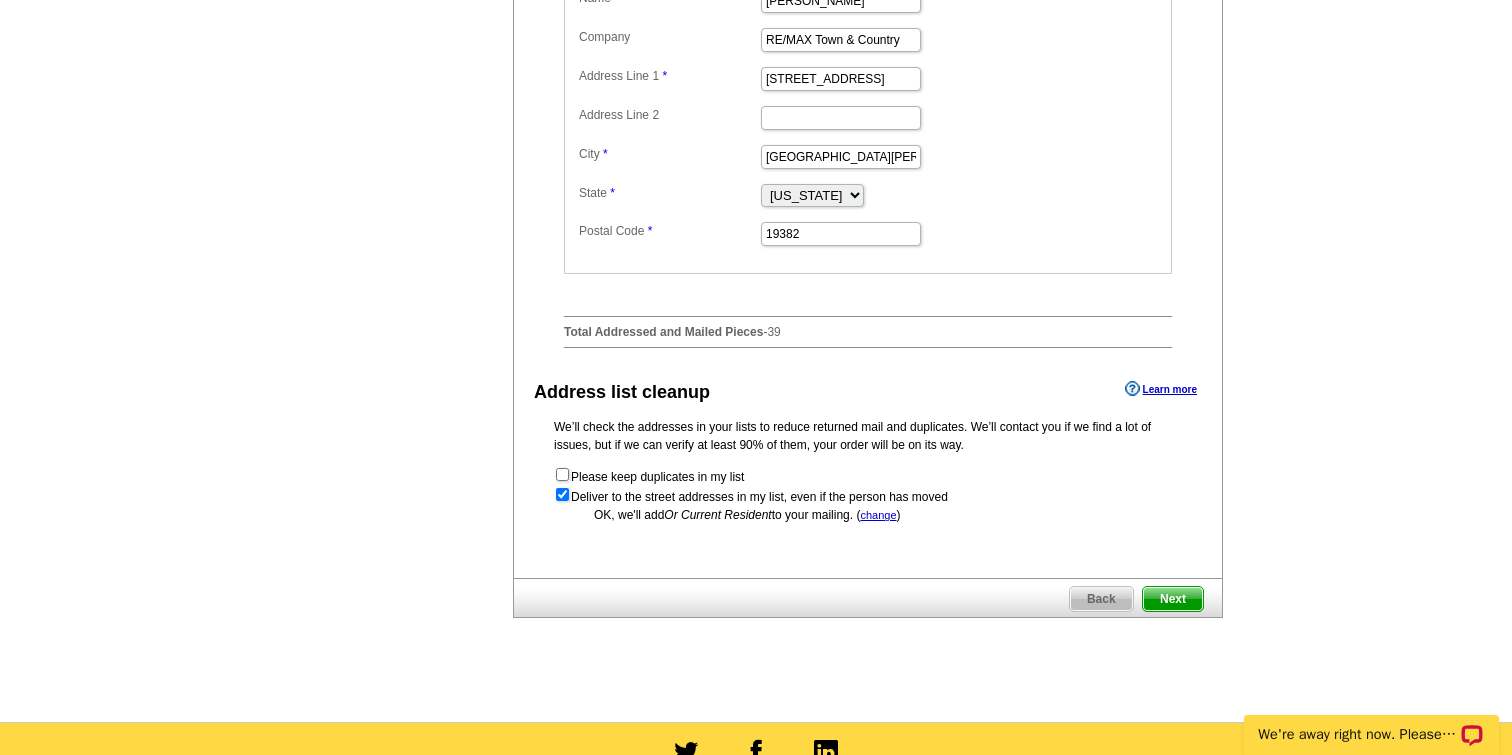 click on "Next" at bounding box center (1173, 599) 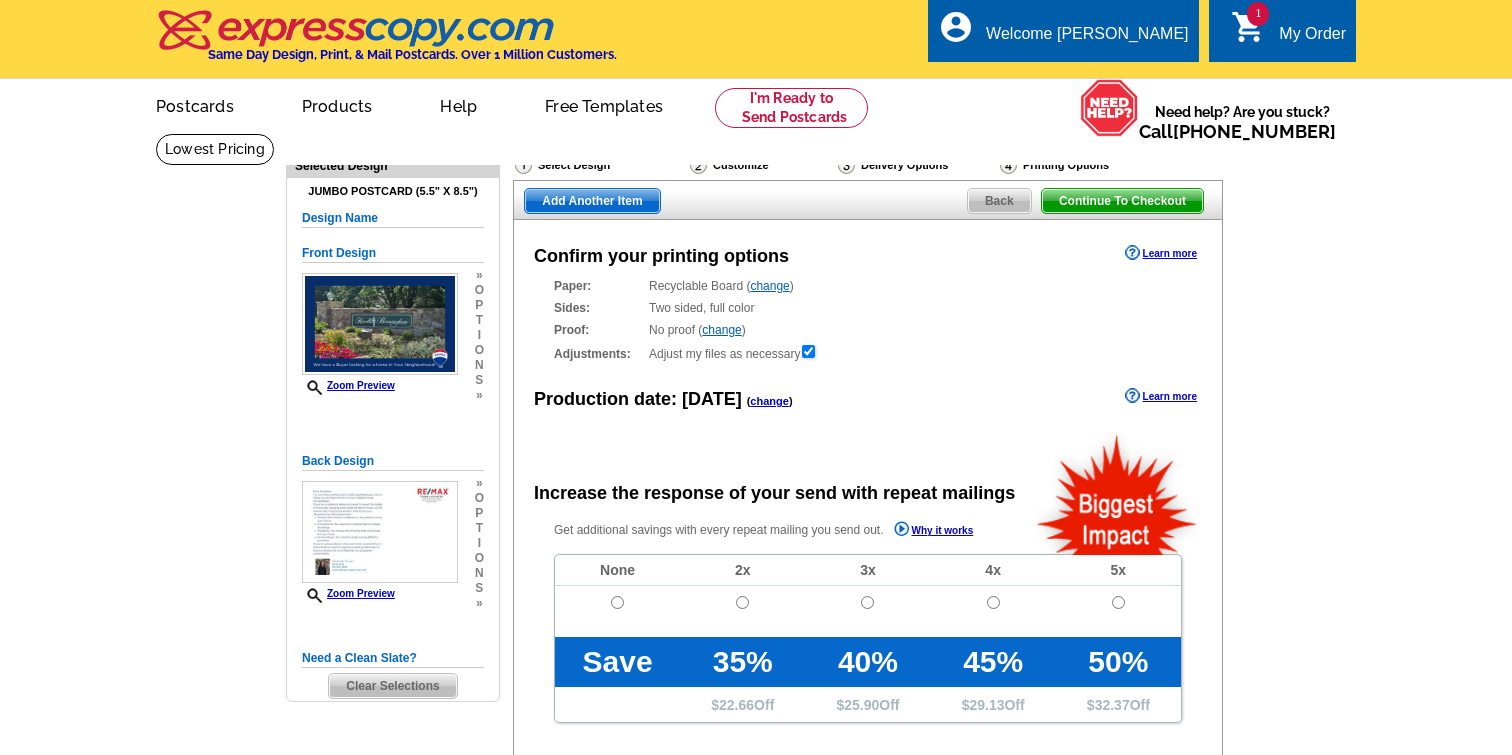 scroll, scrollTop: 0, scrollLeft: 0, axis: both 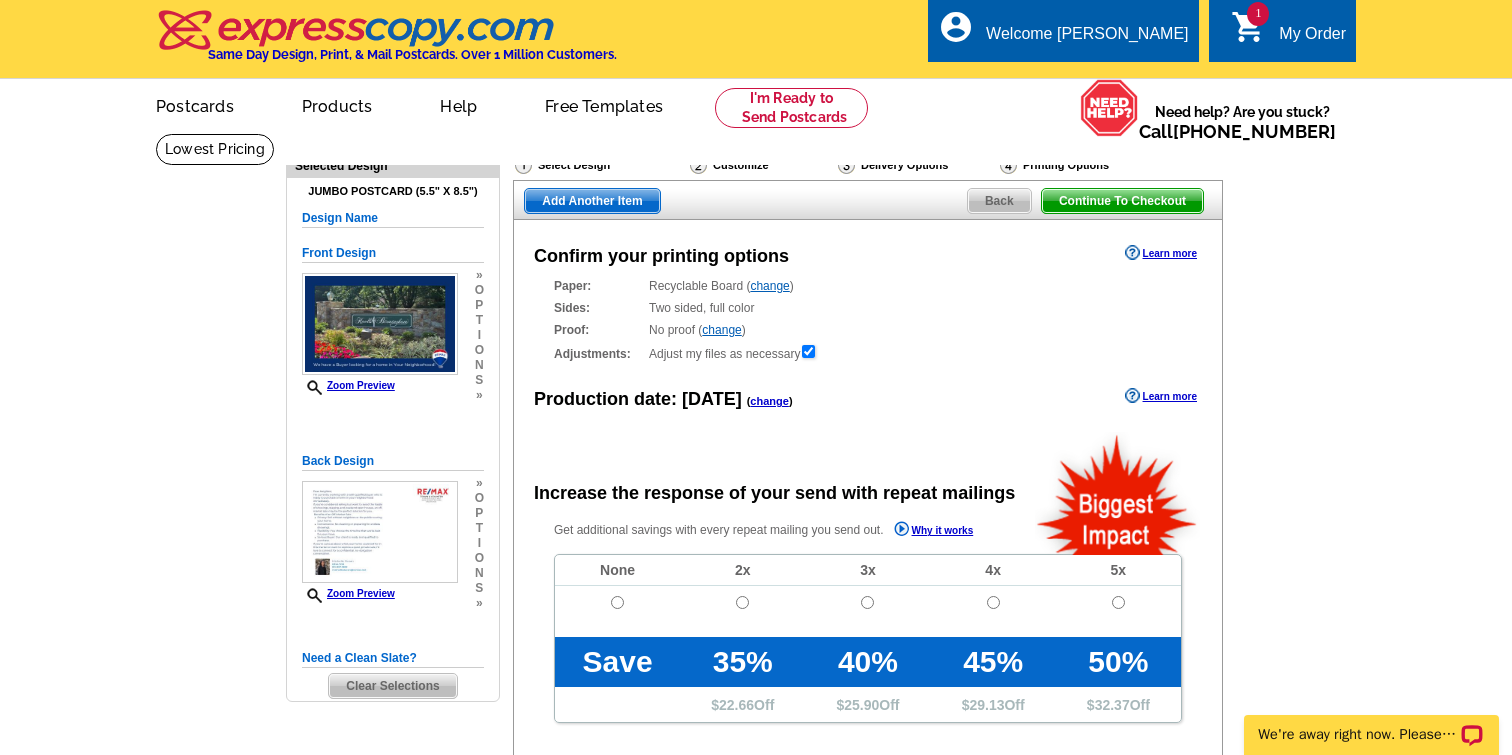 radio on "false" 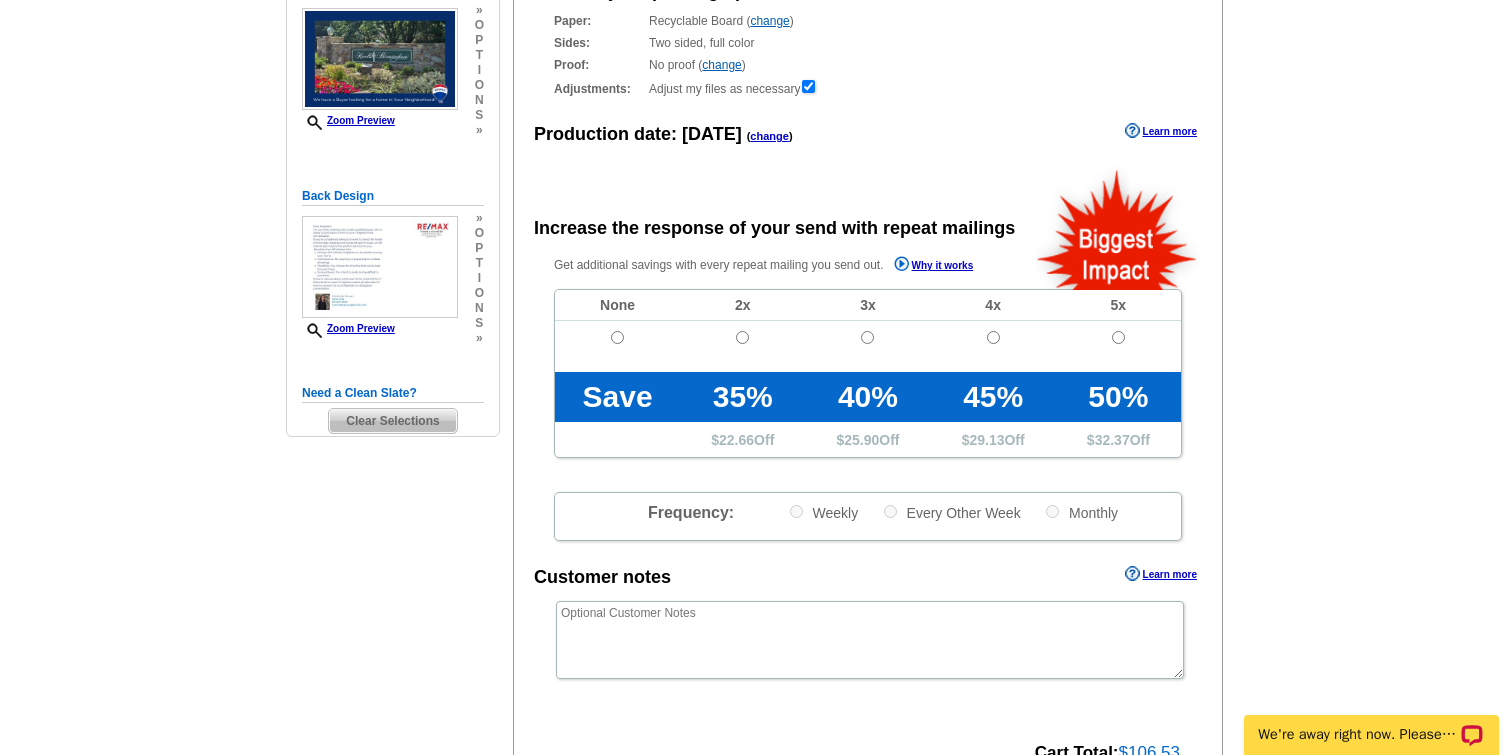scroll, scrollTop: 269, scrollLeft: 0, axis: vertical 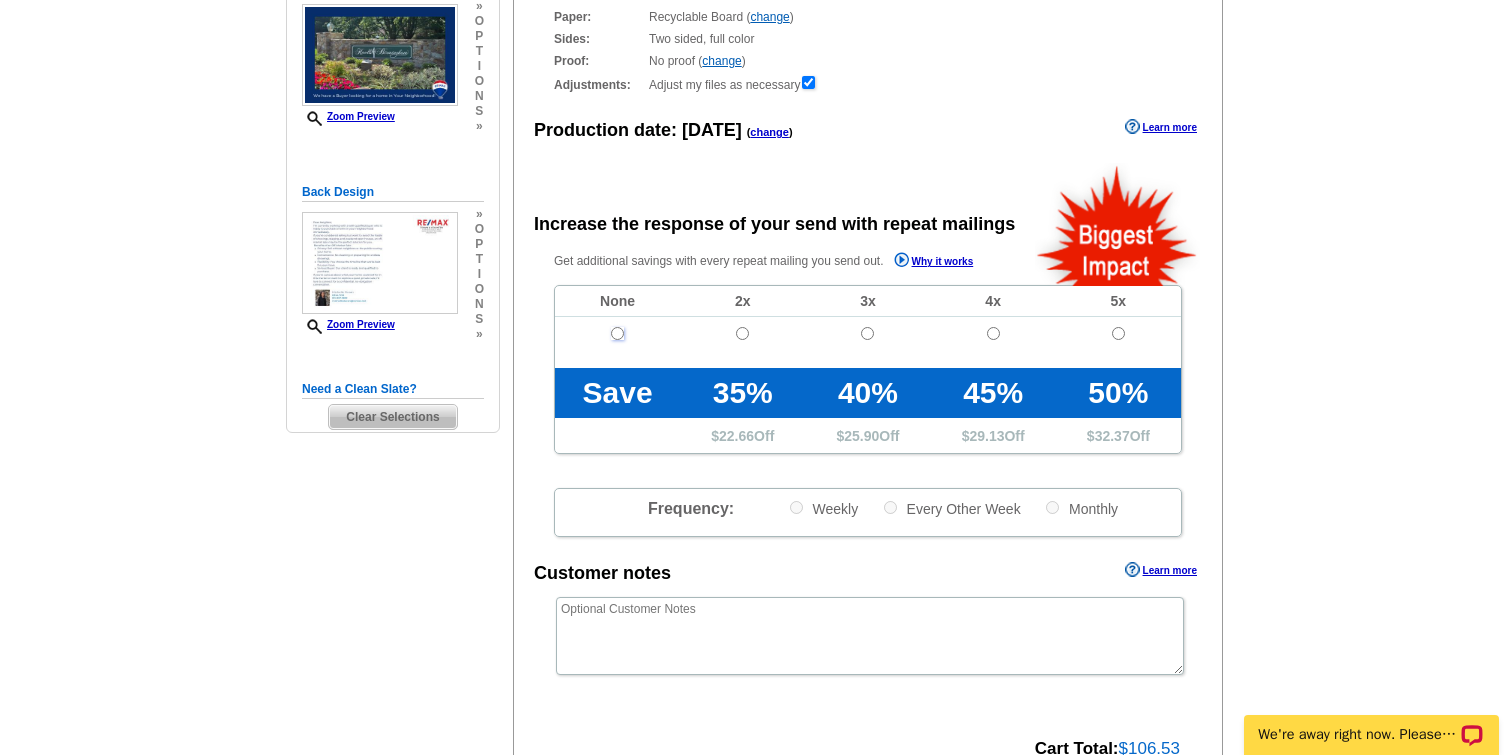 click at bounding box center [617, 333] 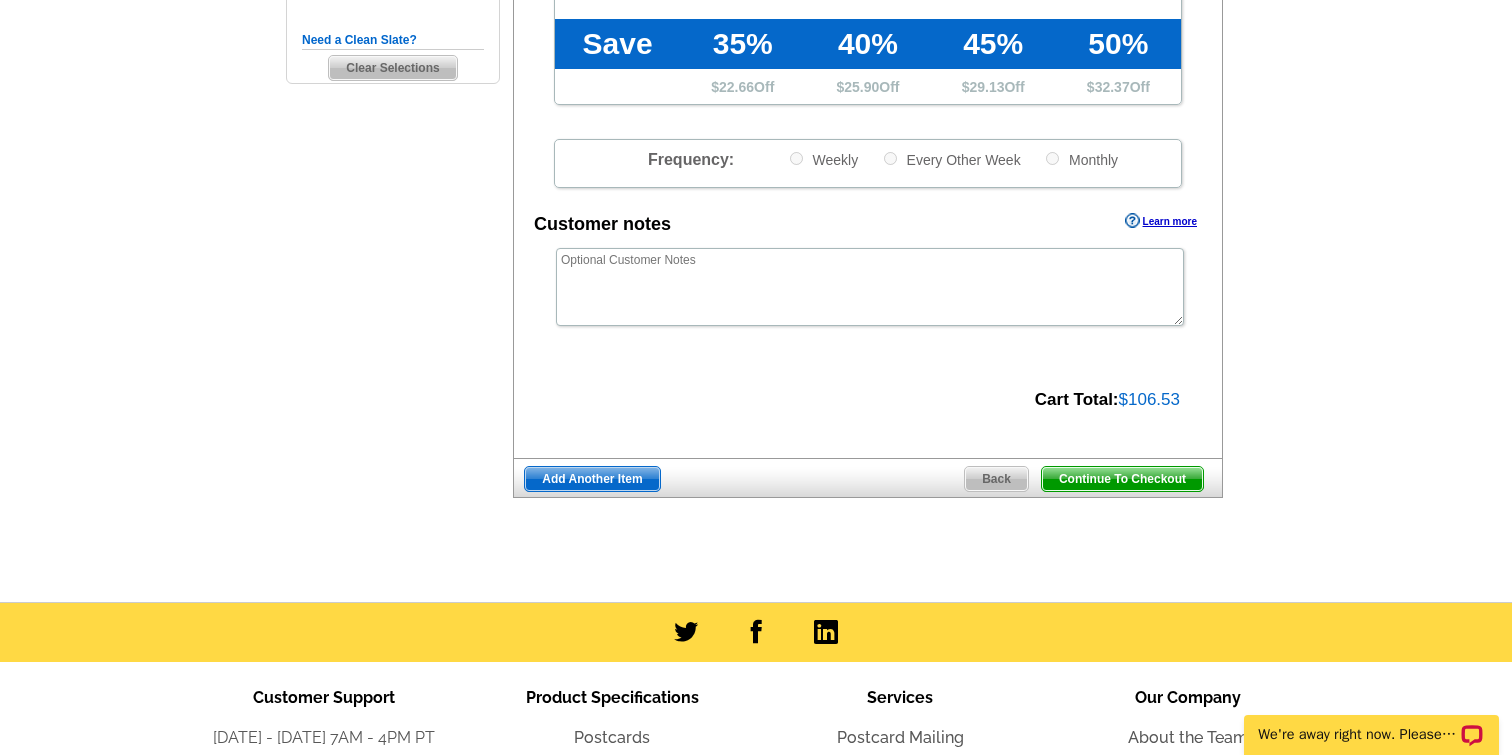 scroll, scrollTop: 619, scrollLeft: 0, axis: vertical 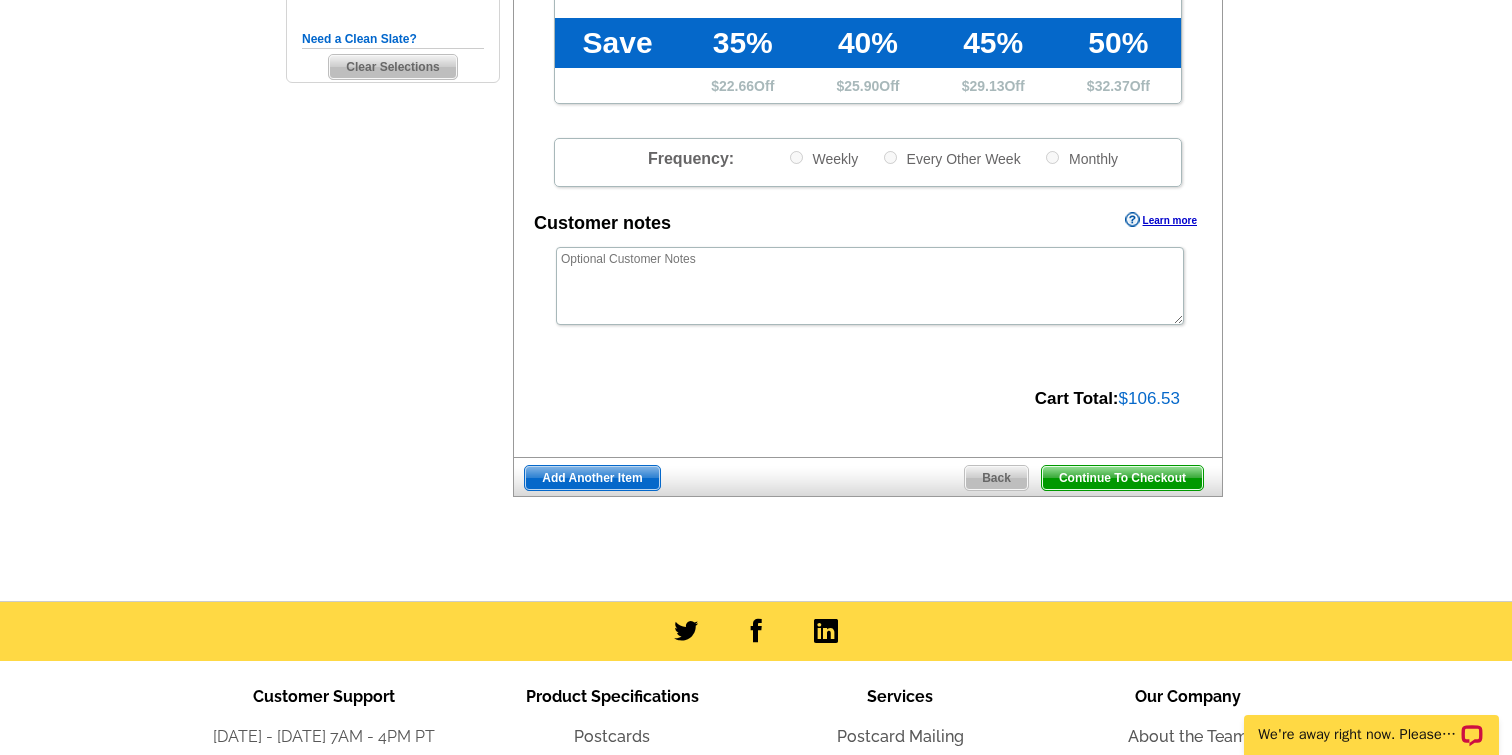 click on "Continue To Checkout" at bounding box center [1122, 478] 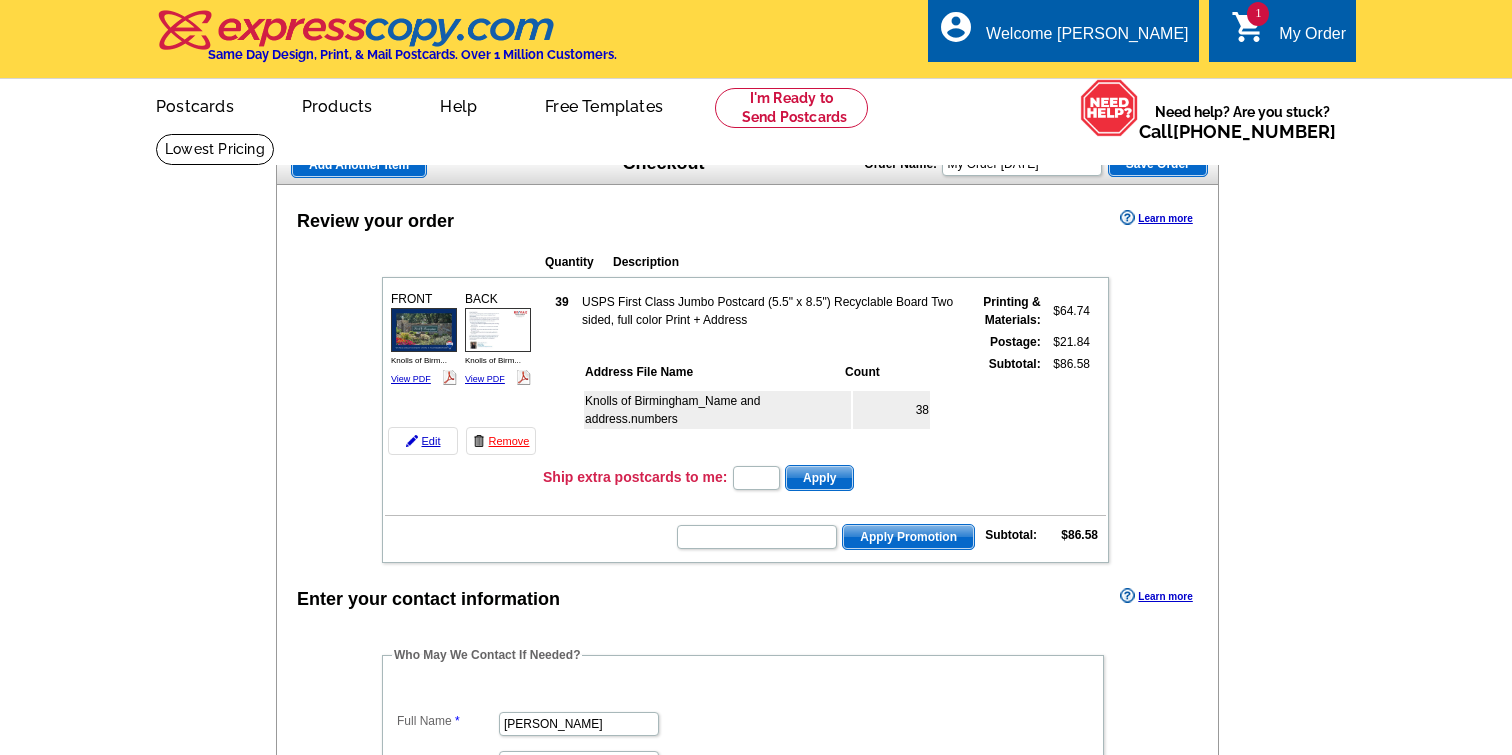 scroll, scrollTop: 0, scrollLeft: 0, axis: both 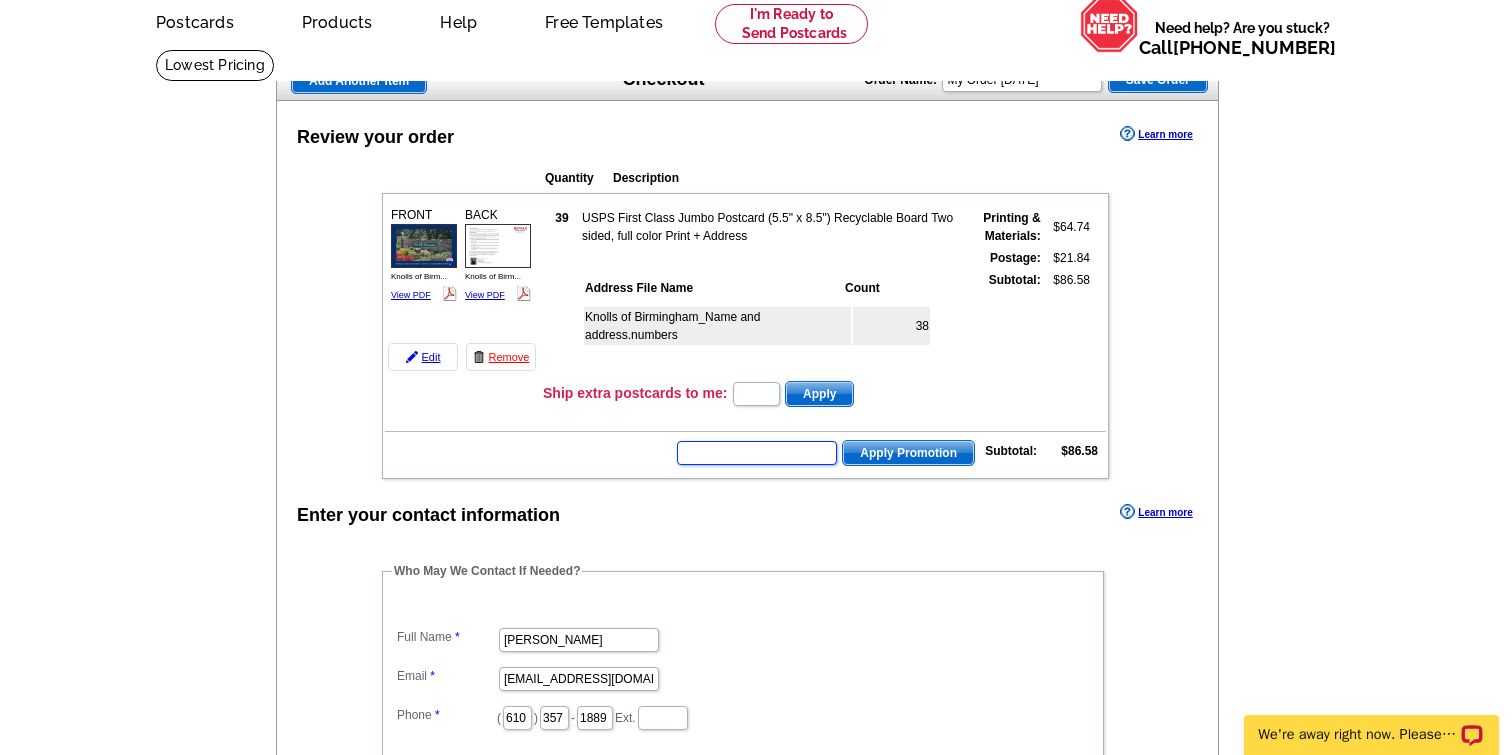 click at bounding box center (757, 453) 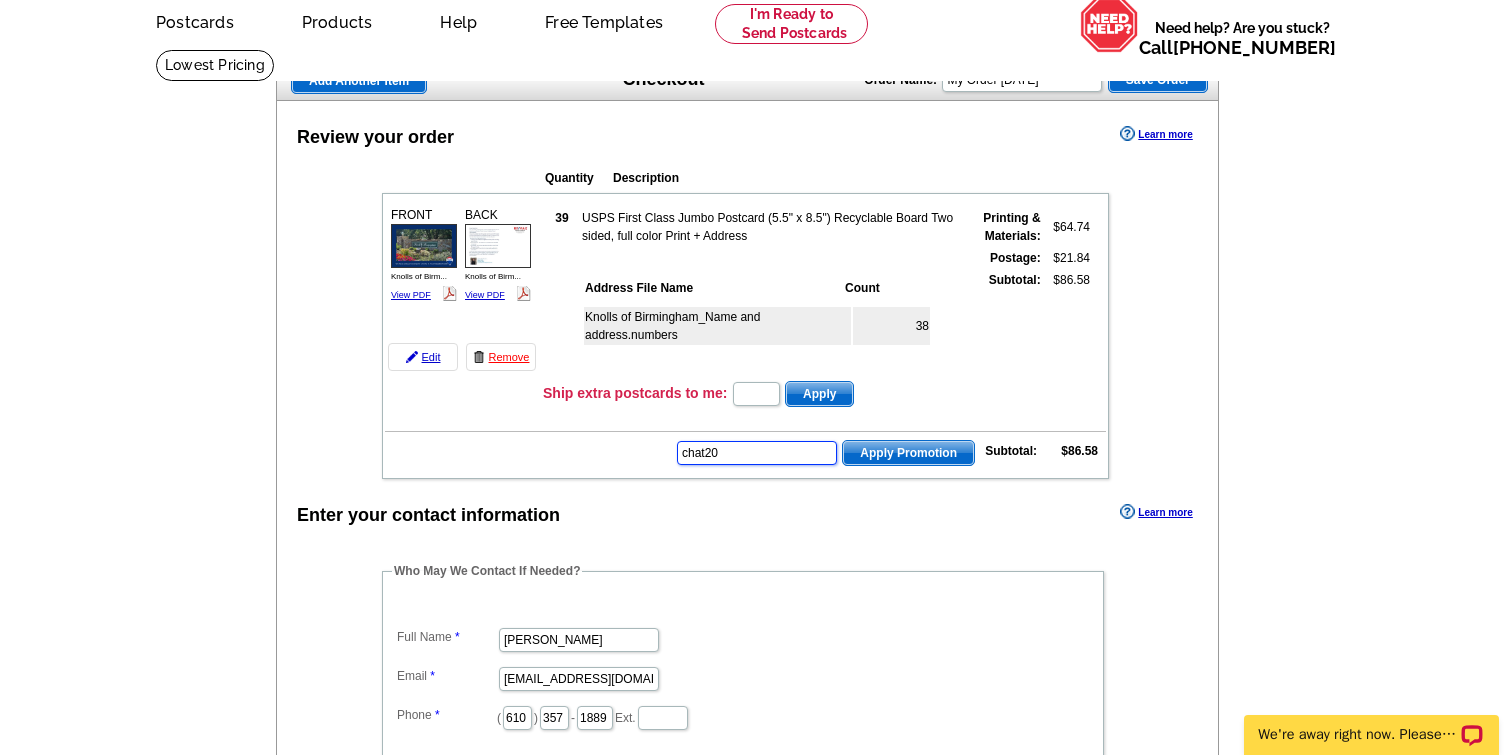 type on "chat20" 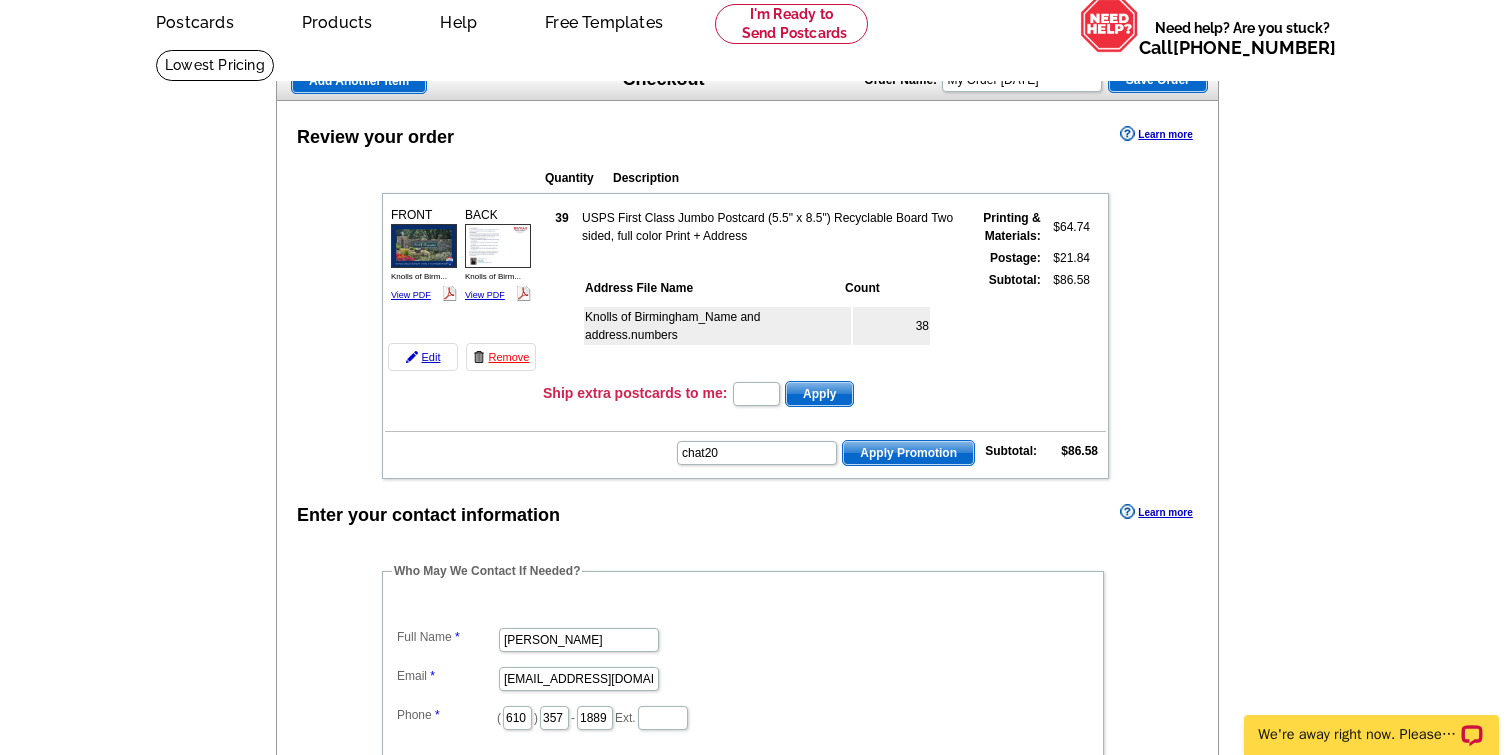 click on "Apply Promotion" at bounding box center [908, 453] 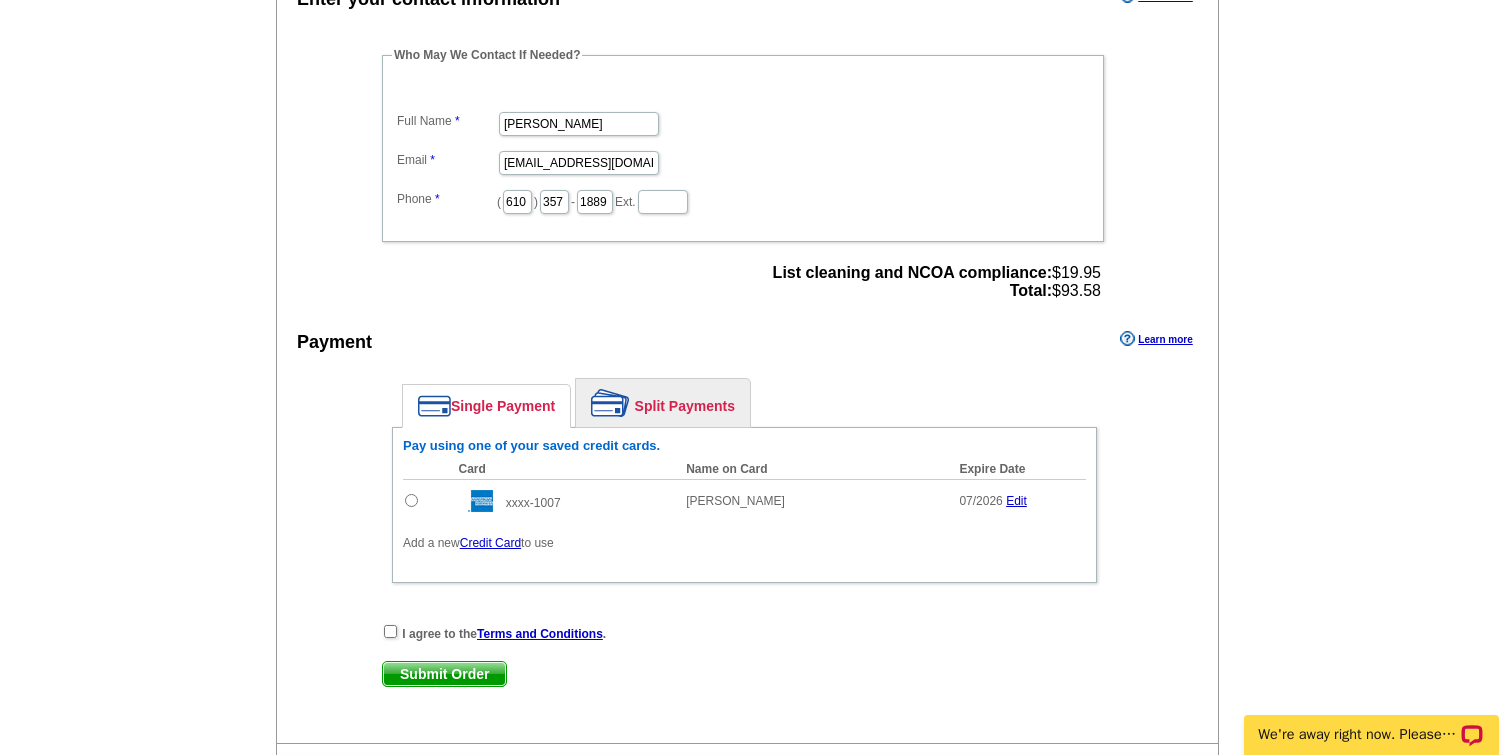 scroll, scrollTop: 655, scrollLeft: 0, axis: vertical 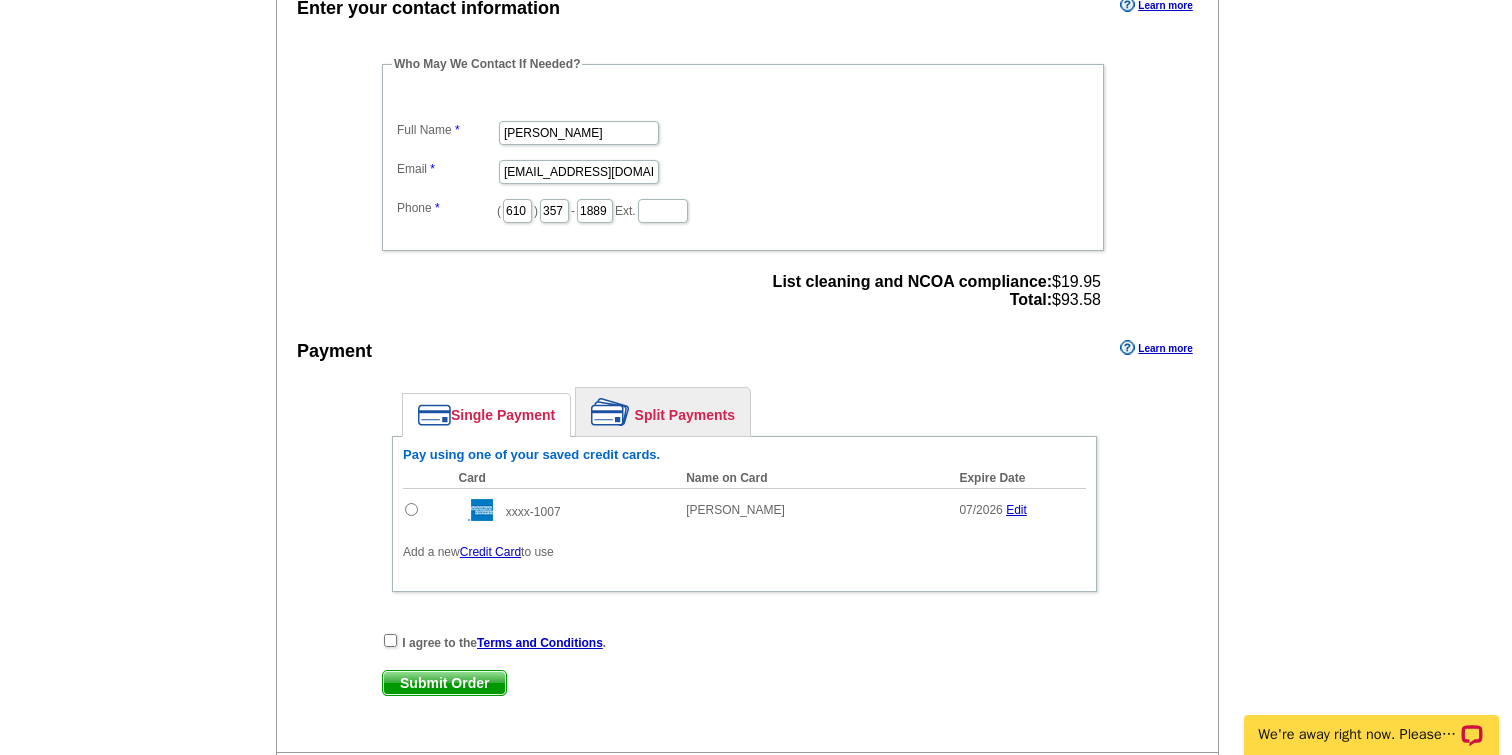 click on "Credit Card" at bounding box center (490, 552) 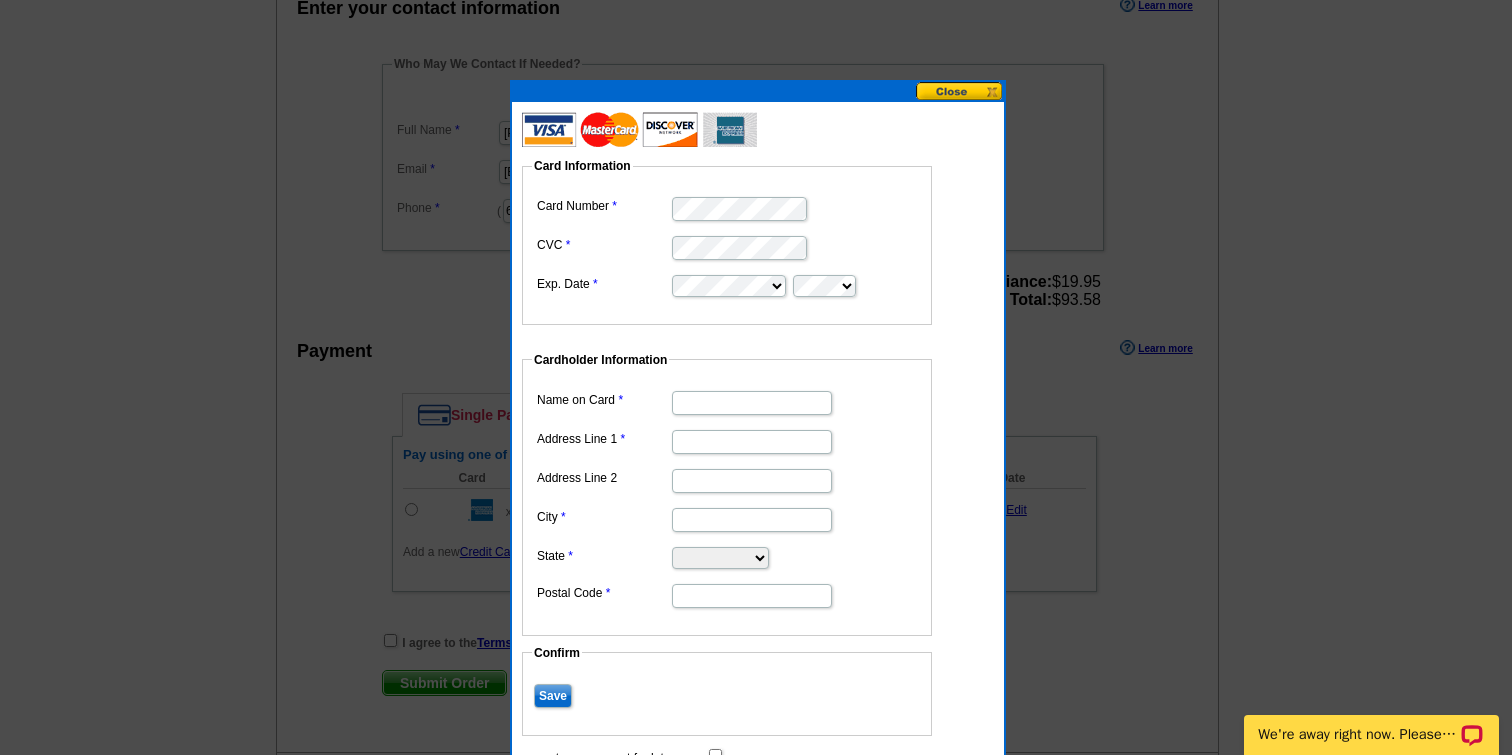 click on "Name on Card" at bounding box center (752, 403) 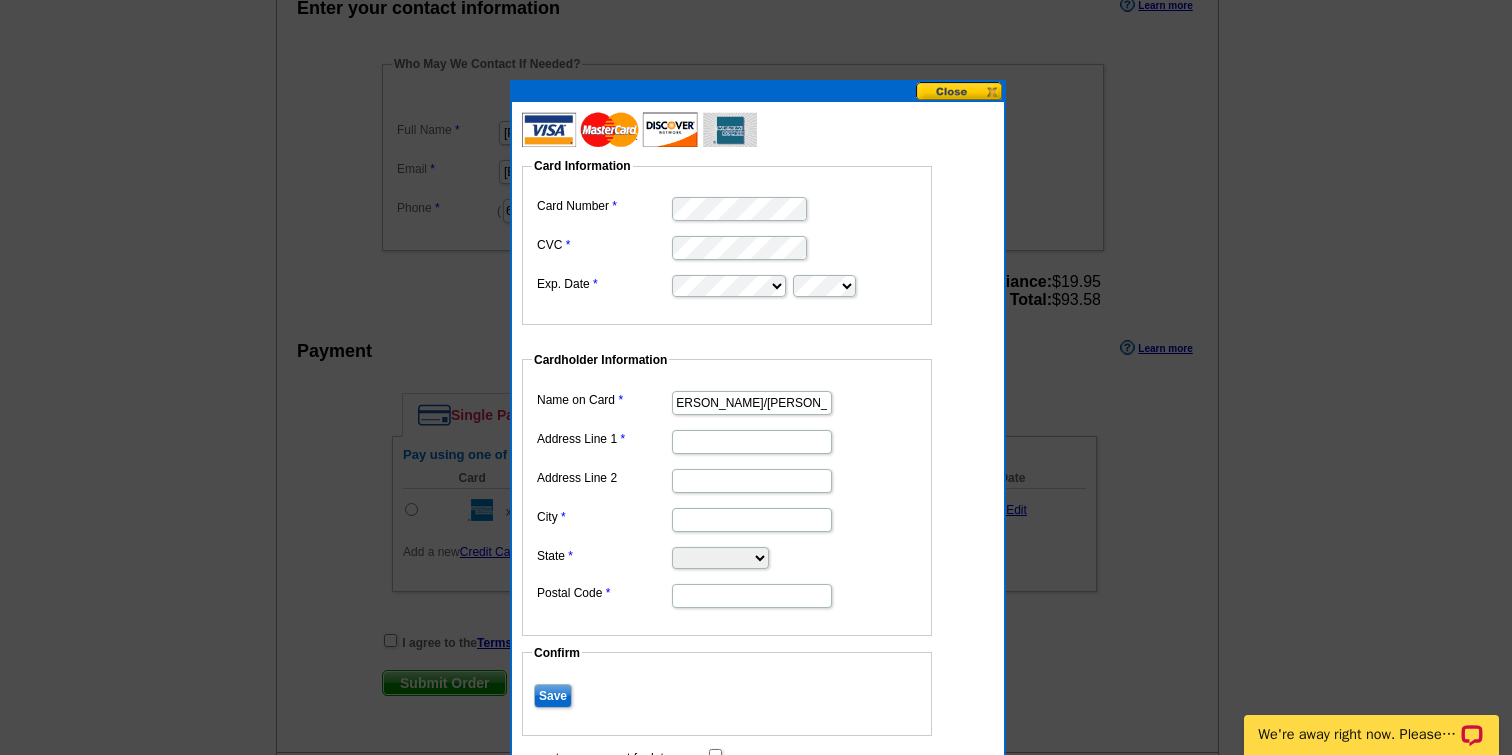 scroll, scrollTop: 0, scrollLeft: 19, axis: horizontal 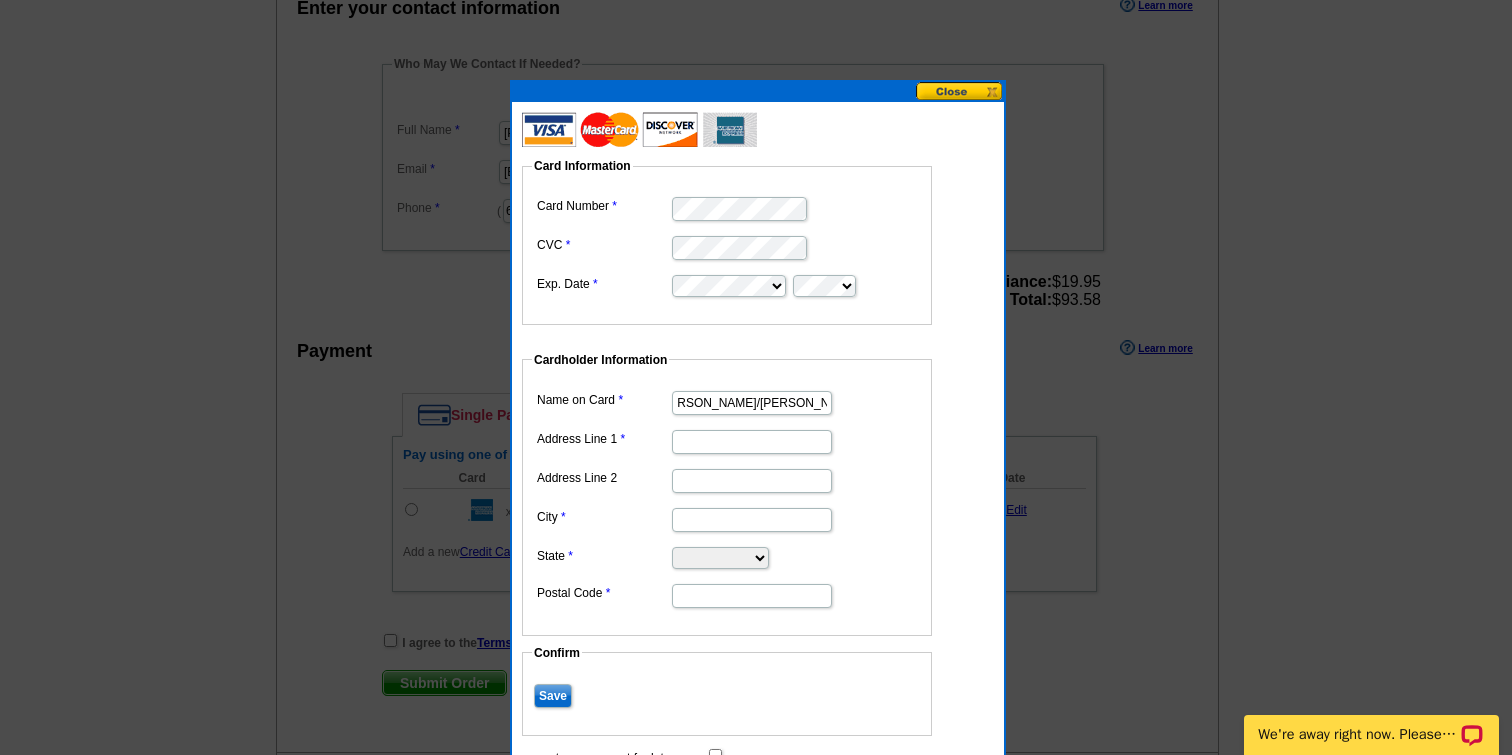 type on "[PERSON_NAME]/[PERSON_NAME]" 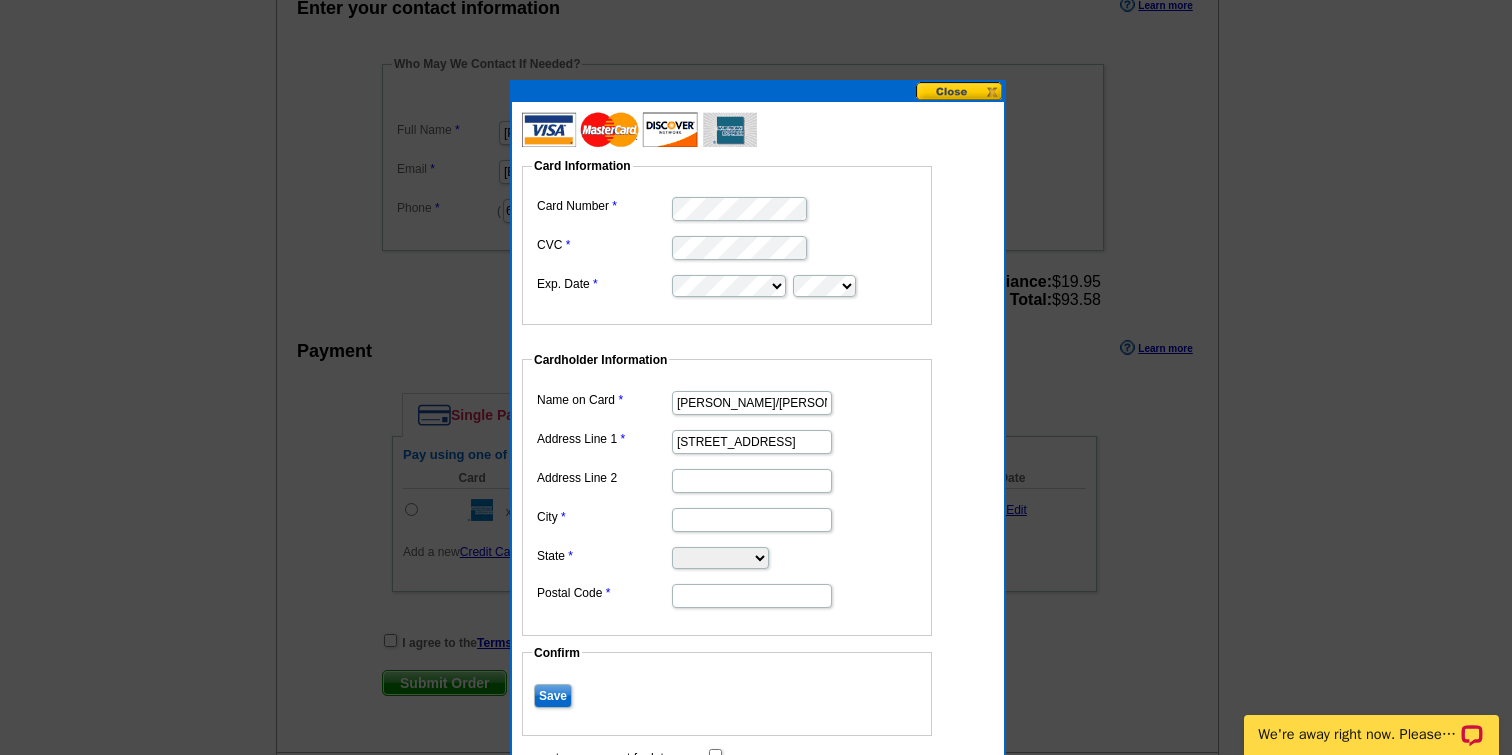 scroll, scrollTop: 0, scrollLeft: 31, axis: horizontal 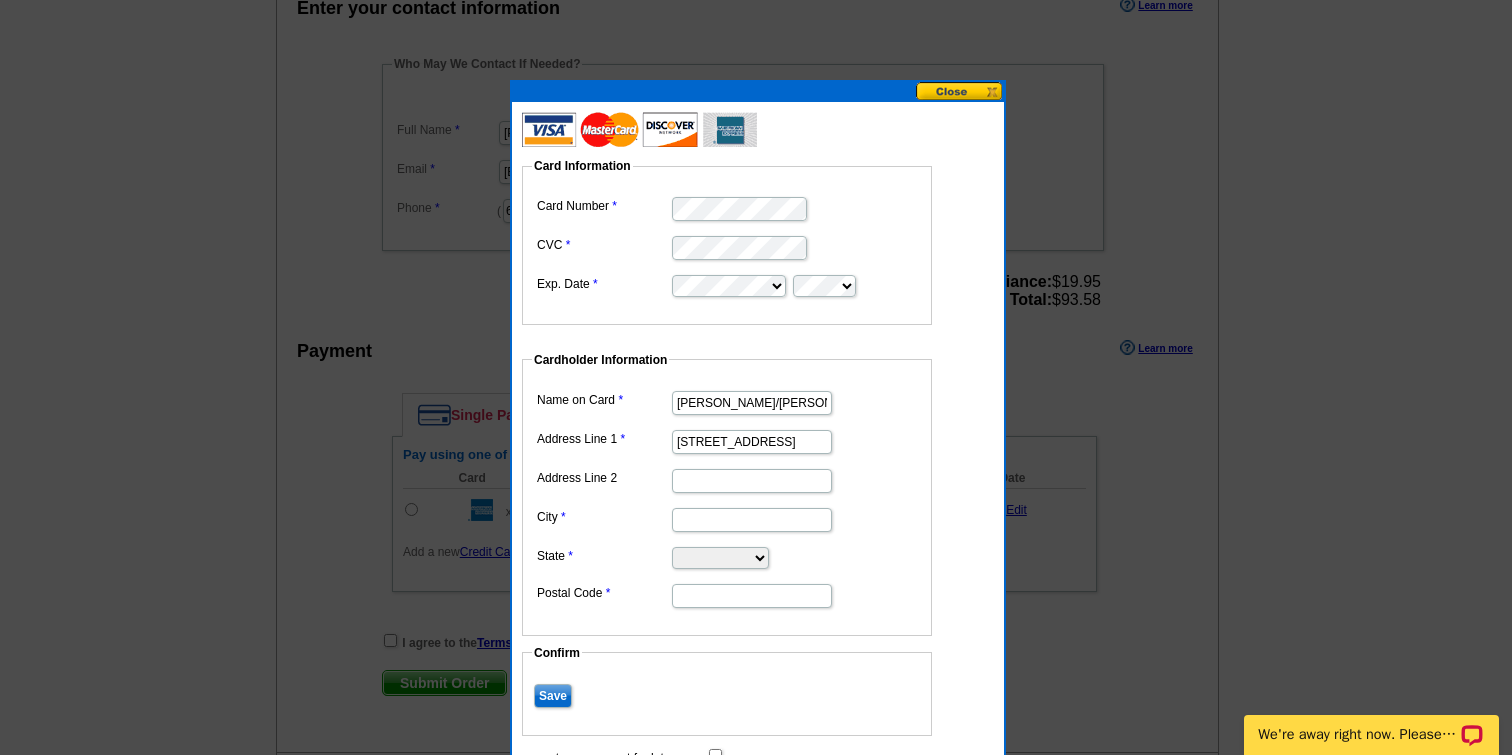 type on "[STREET_ADDRESS]" 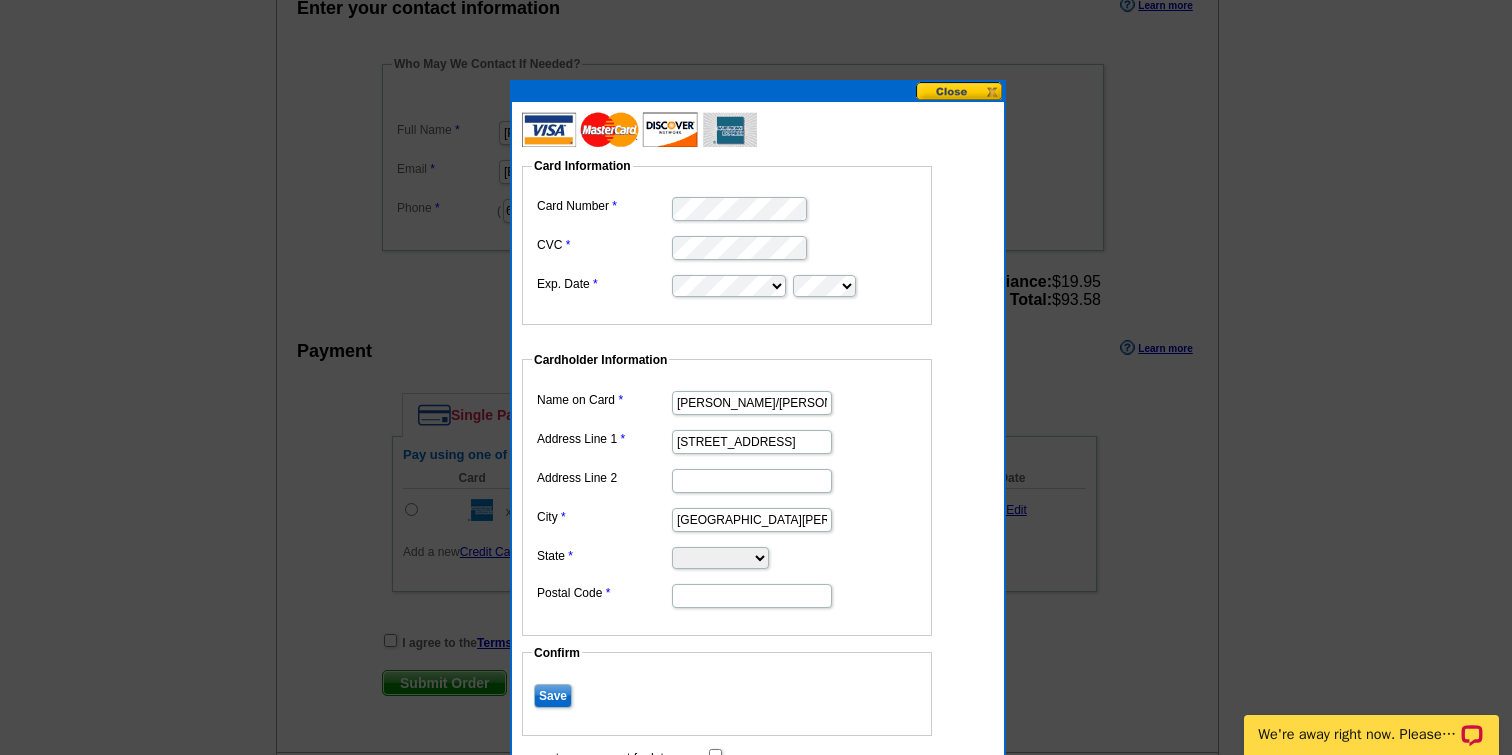 type on "West Chester" 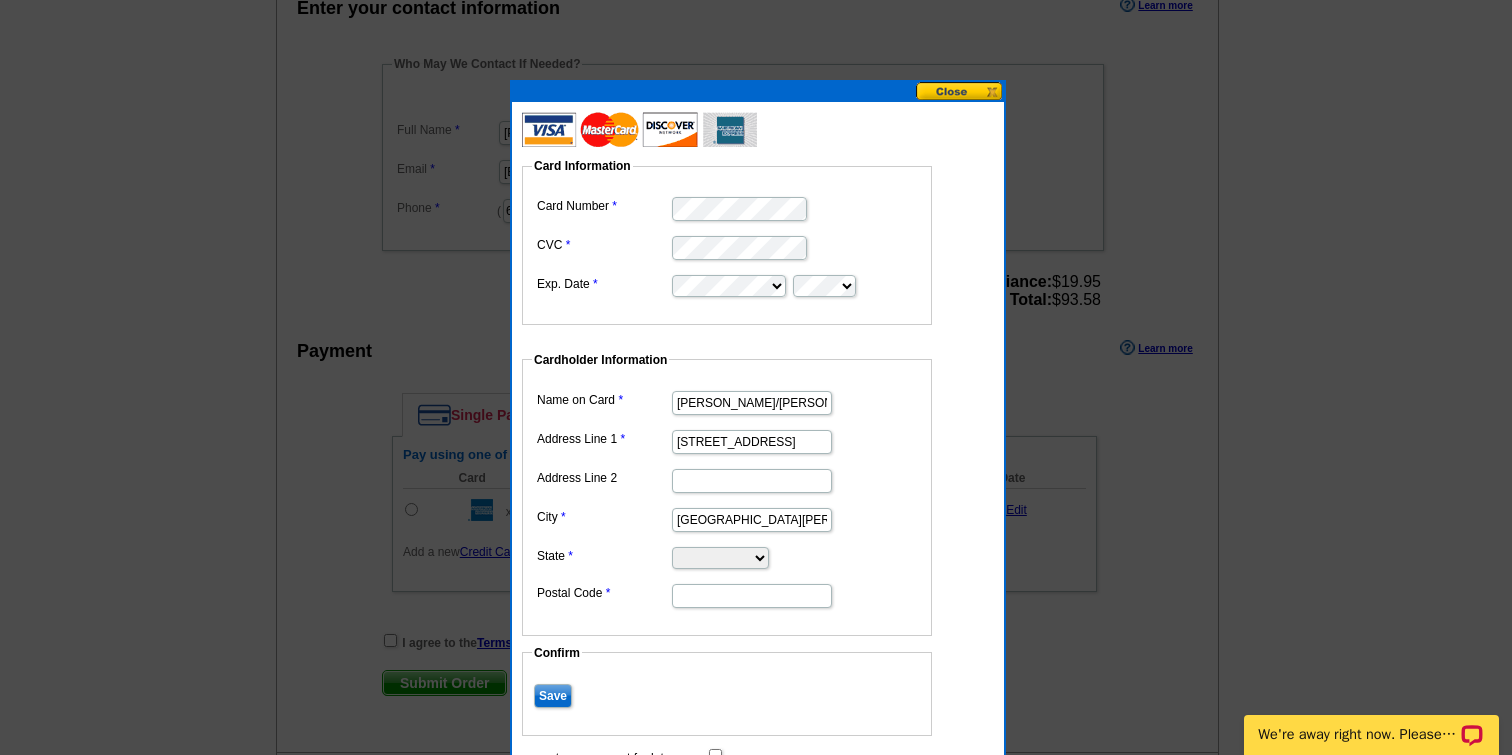 select on "PA" 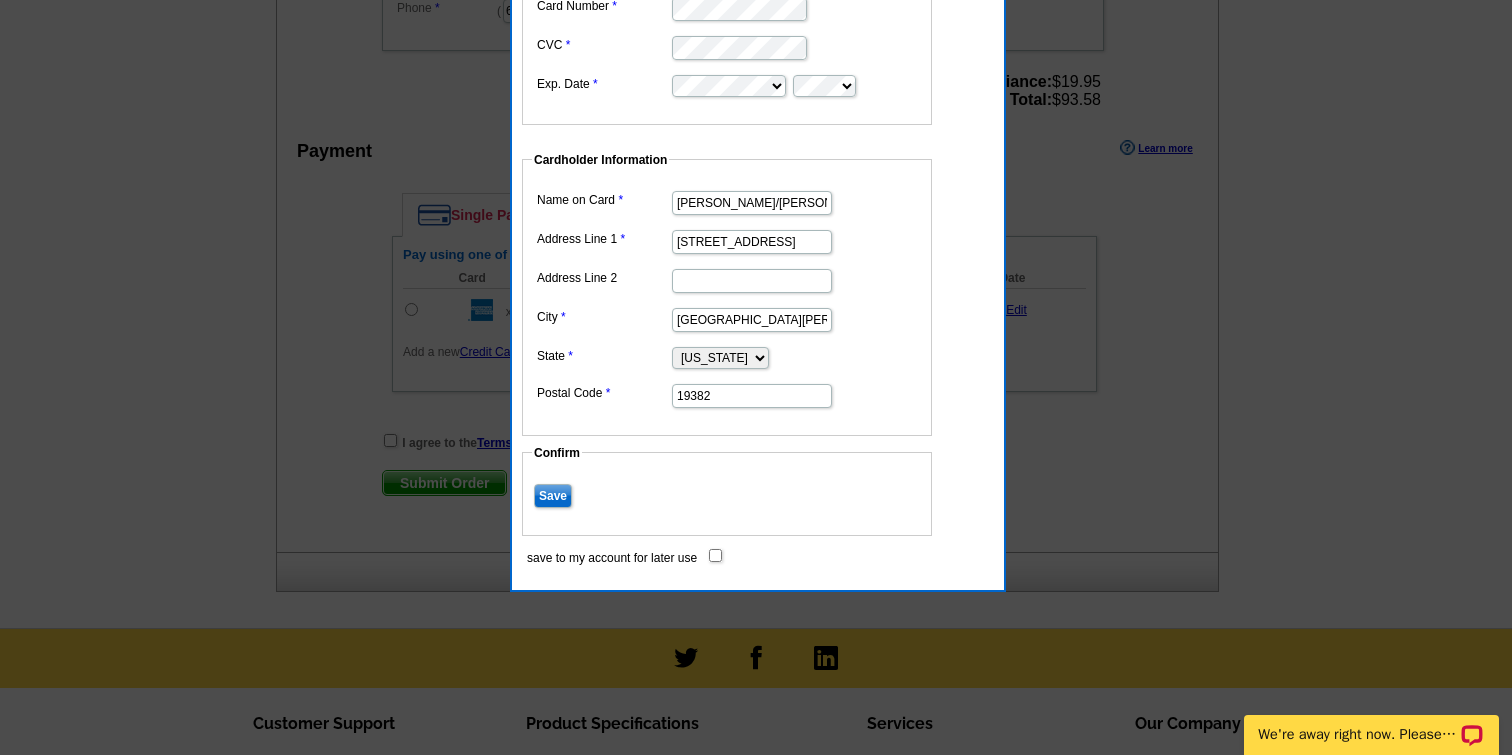 scroll, scrollTop: 856, scrollLeft: 0, axis: vertical 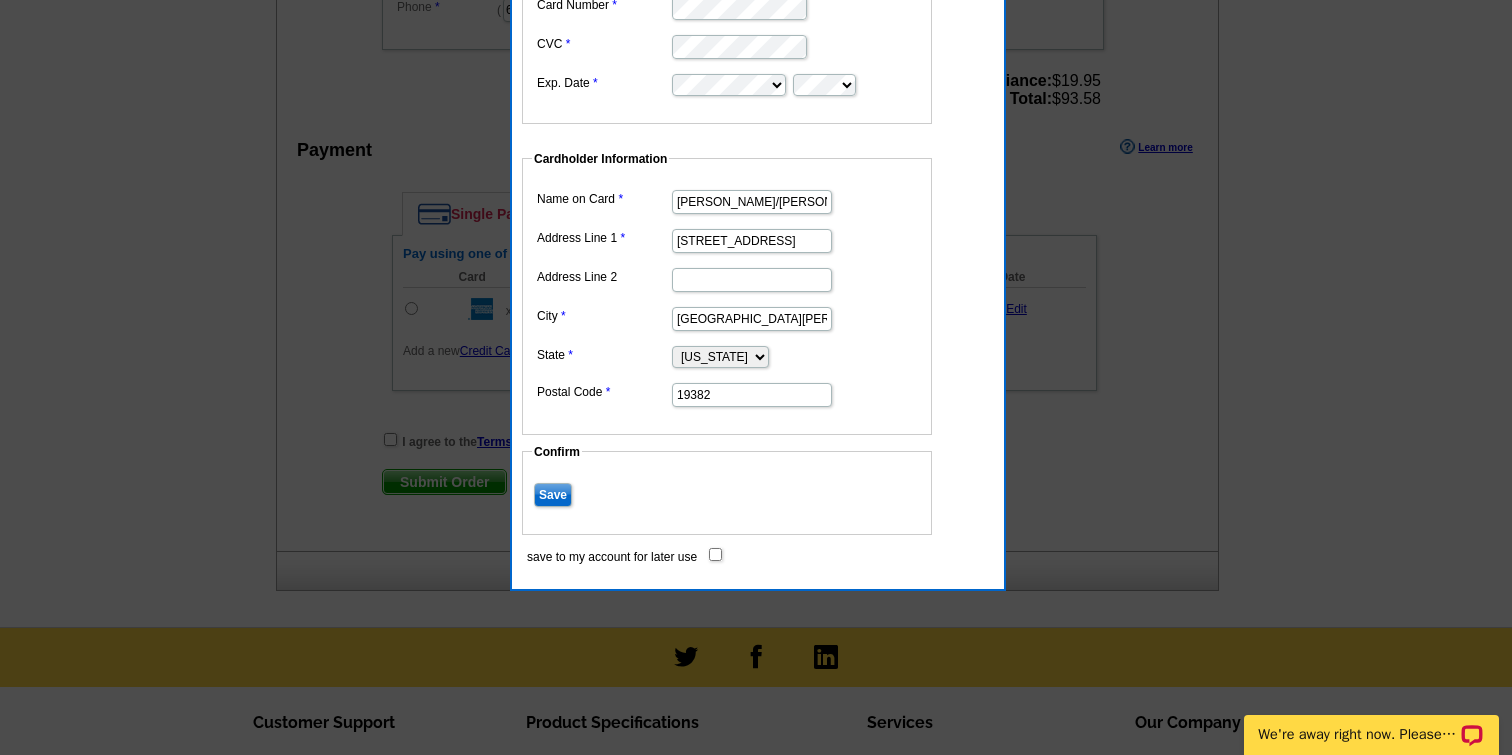type on "19382" 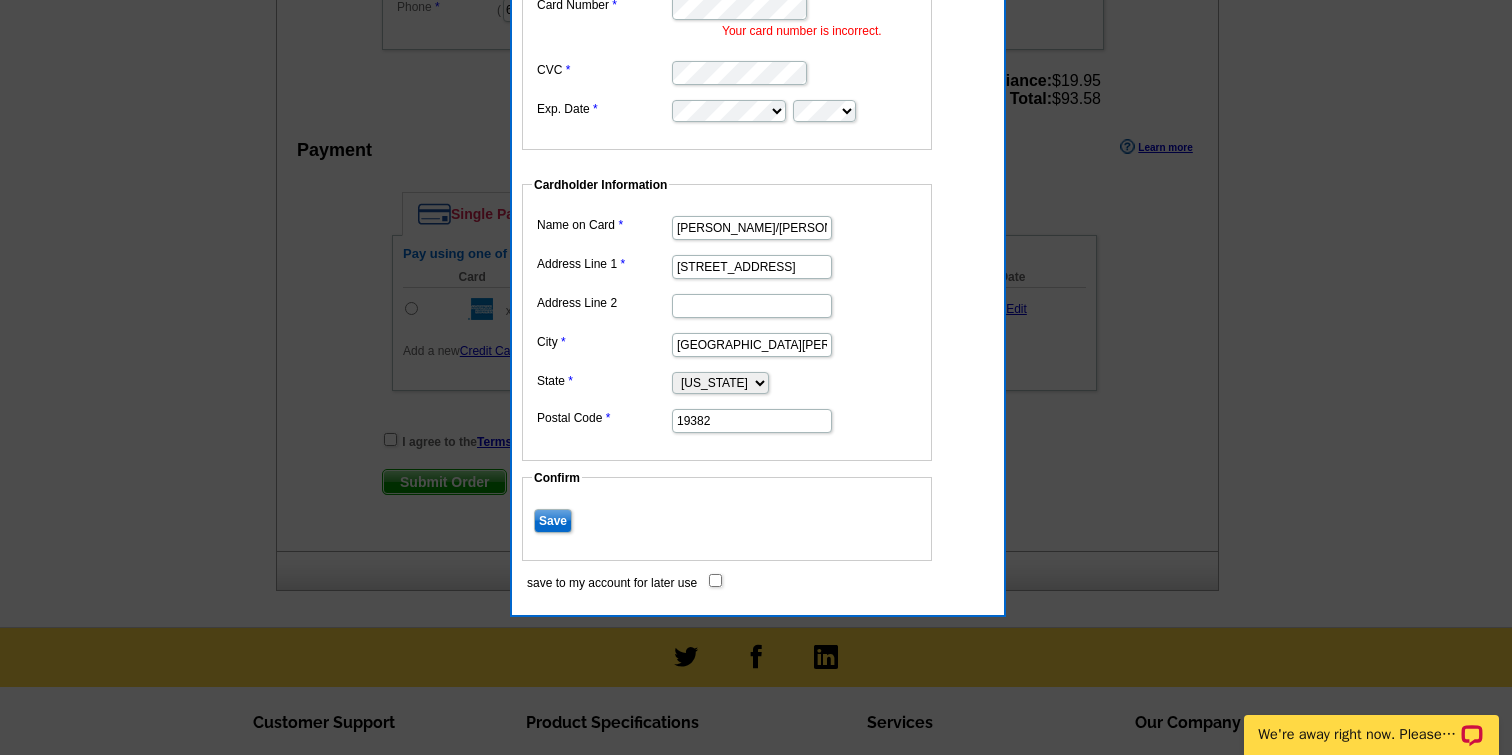 click on "save to my account for later use" at bounding box center (715, 580) 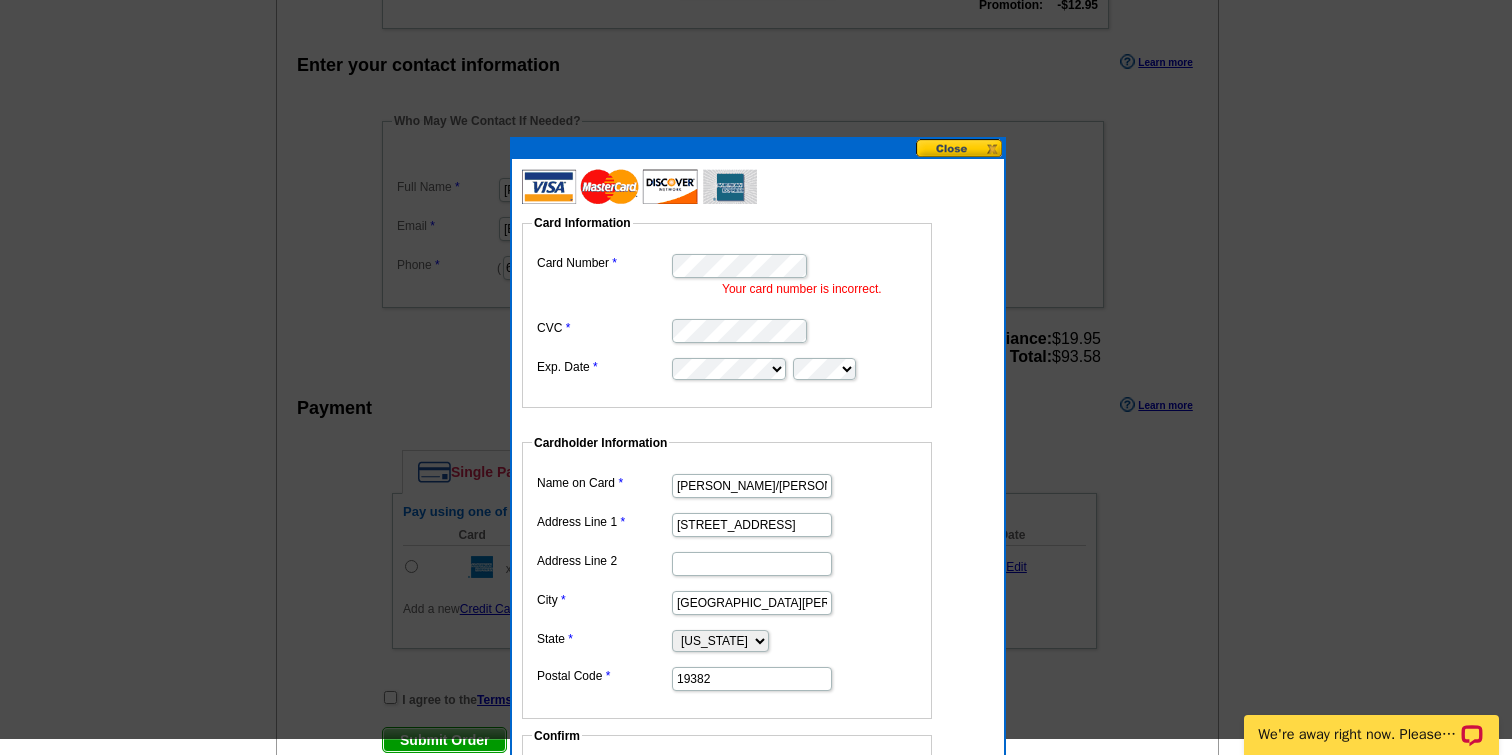 scroll, scrollTop: 625, scrollLeft: 0, axis: vertical 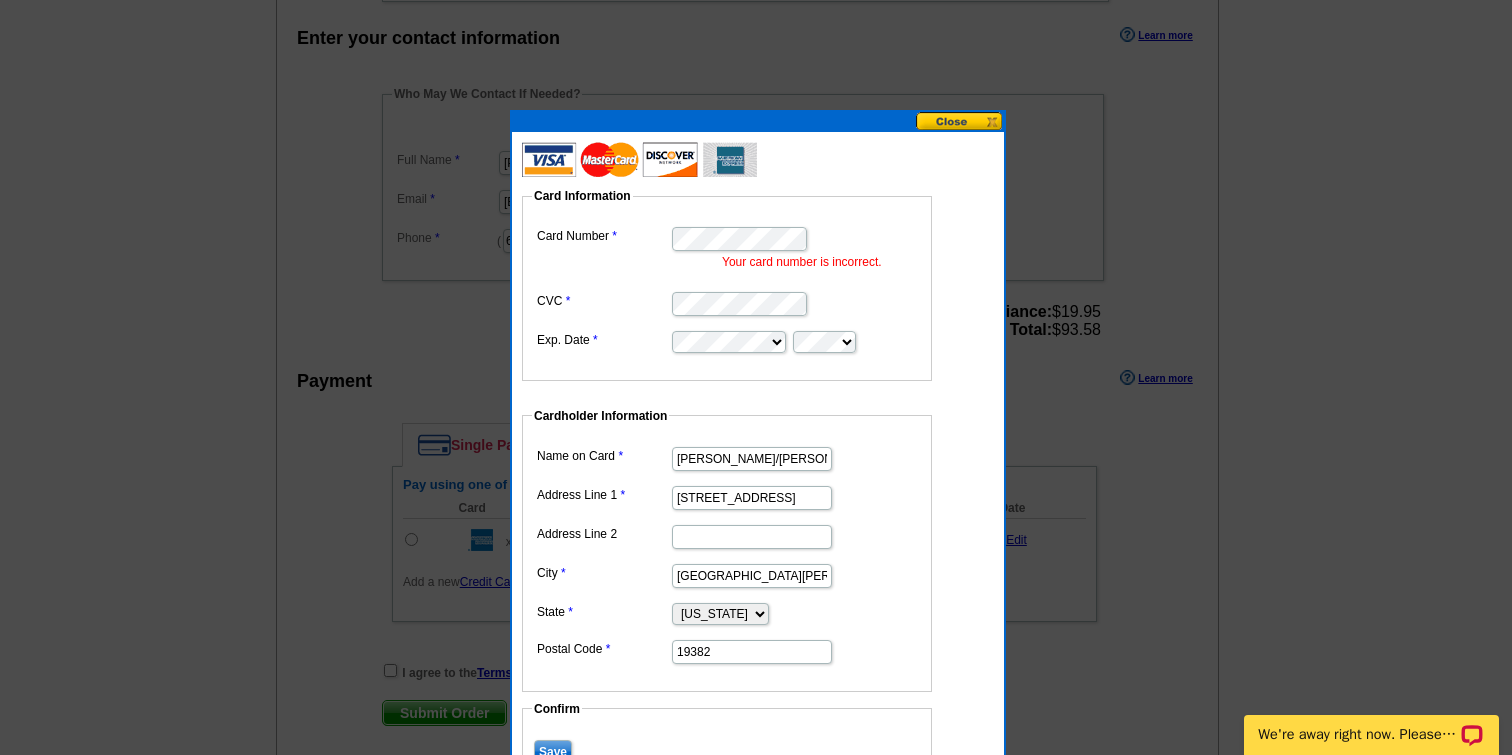 click on "Card Information
Card Number
Your card number is incorrect.
CVC
Exp. Date" at bounding box center (737, 265) 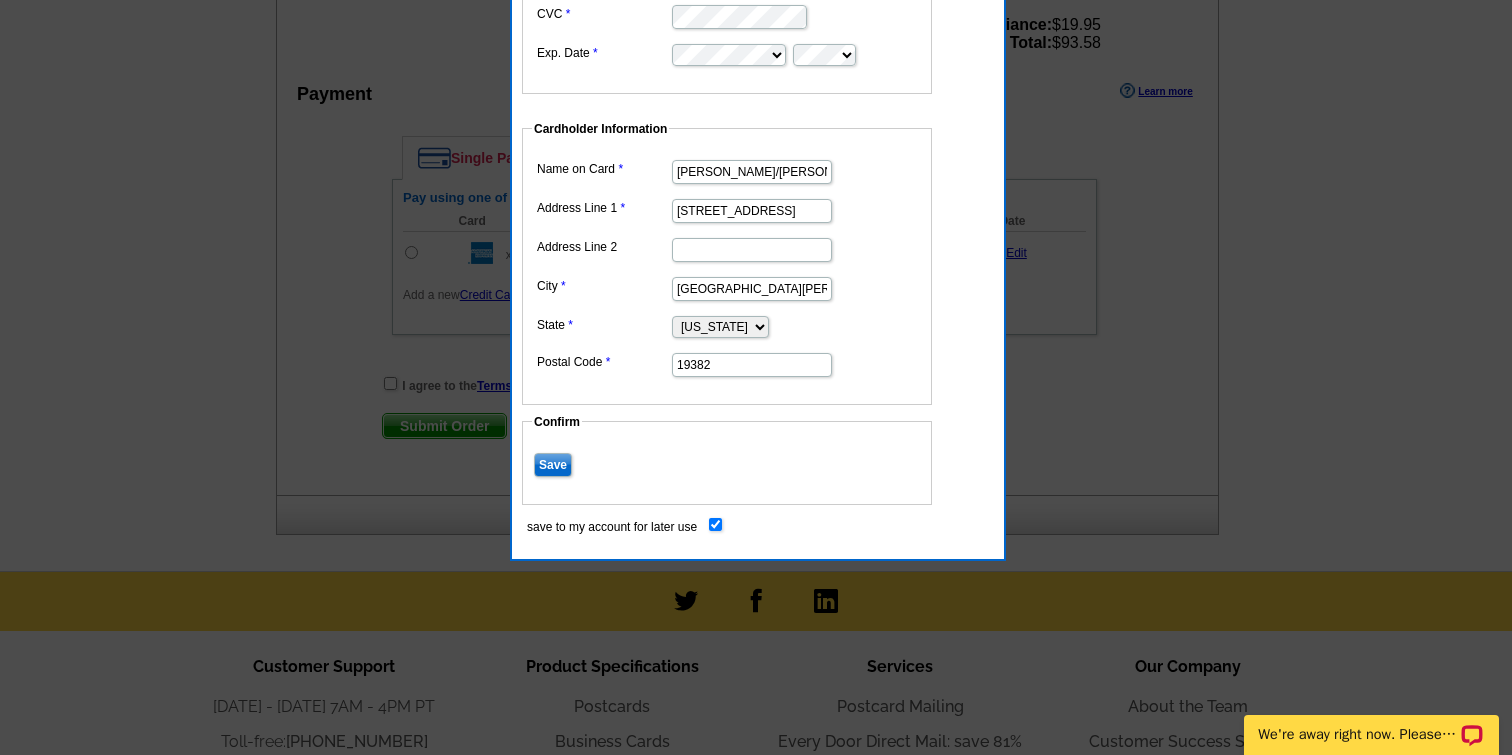 scroll, scrollTop: 896, scrollLeft: 0, axis: vertical 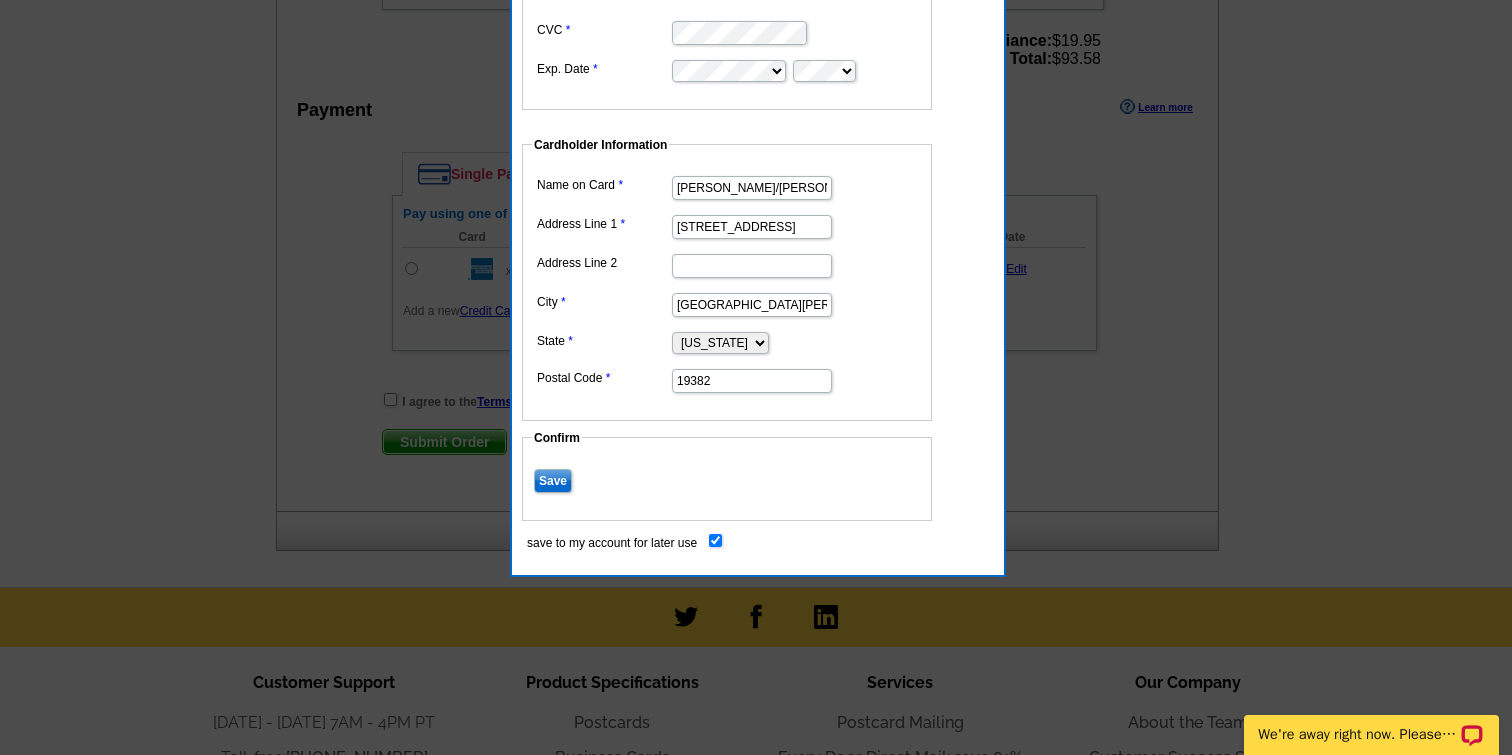 click on "Save" at bounding box center (553, 481) 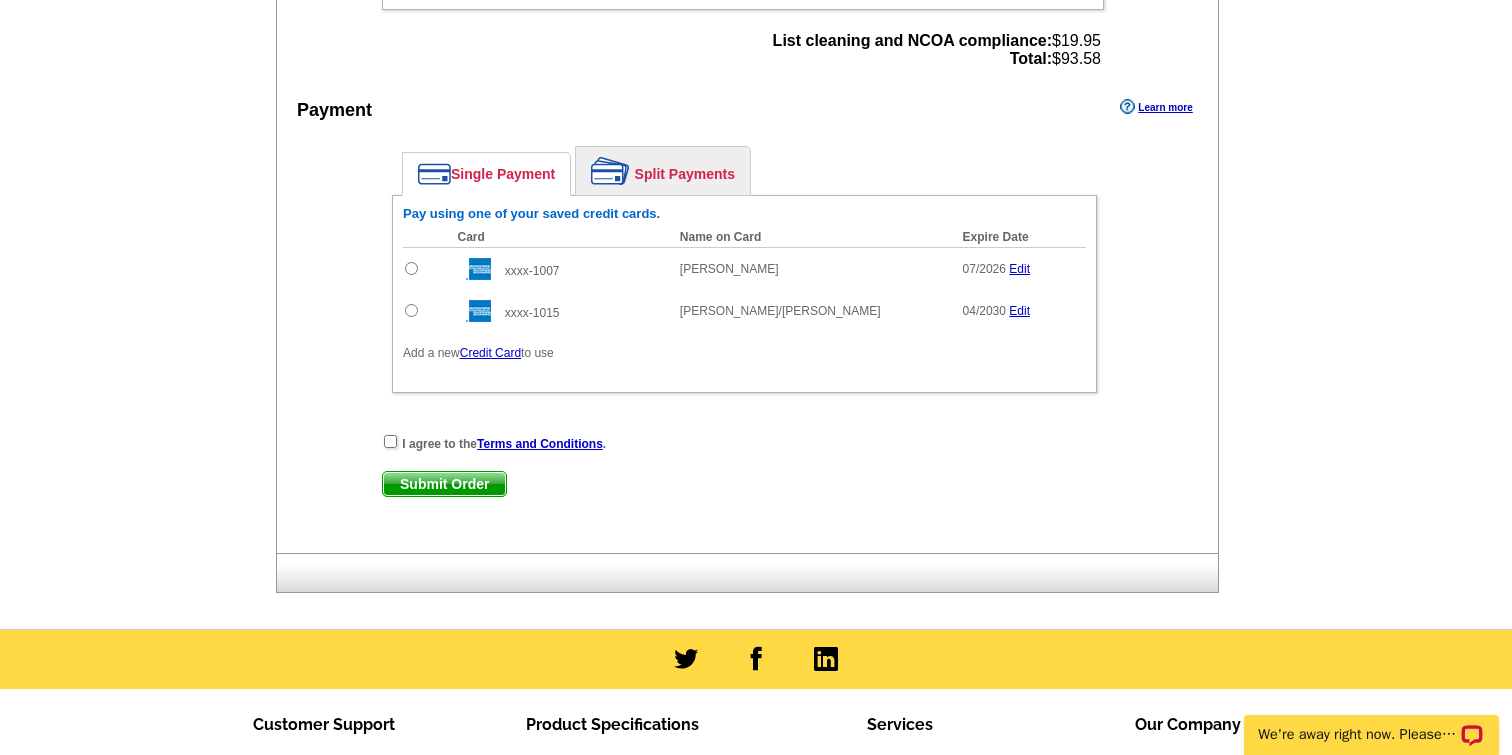 click at bounding box center [411, 310] 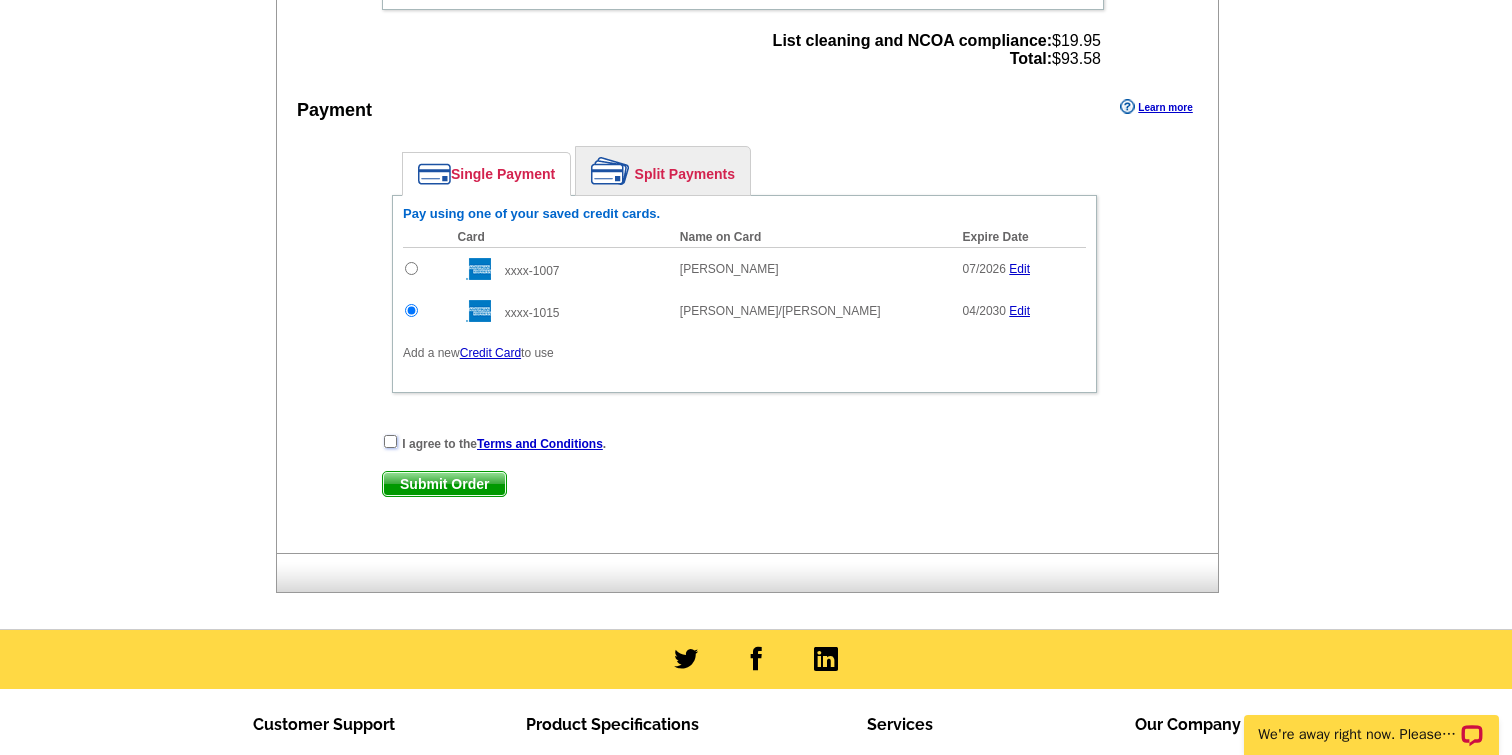 click at bounding box center [390, 441] 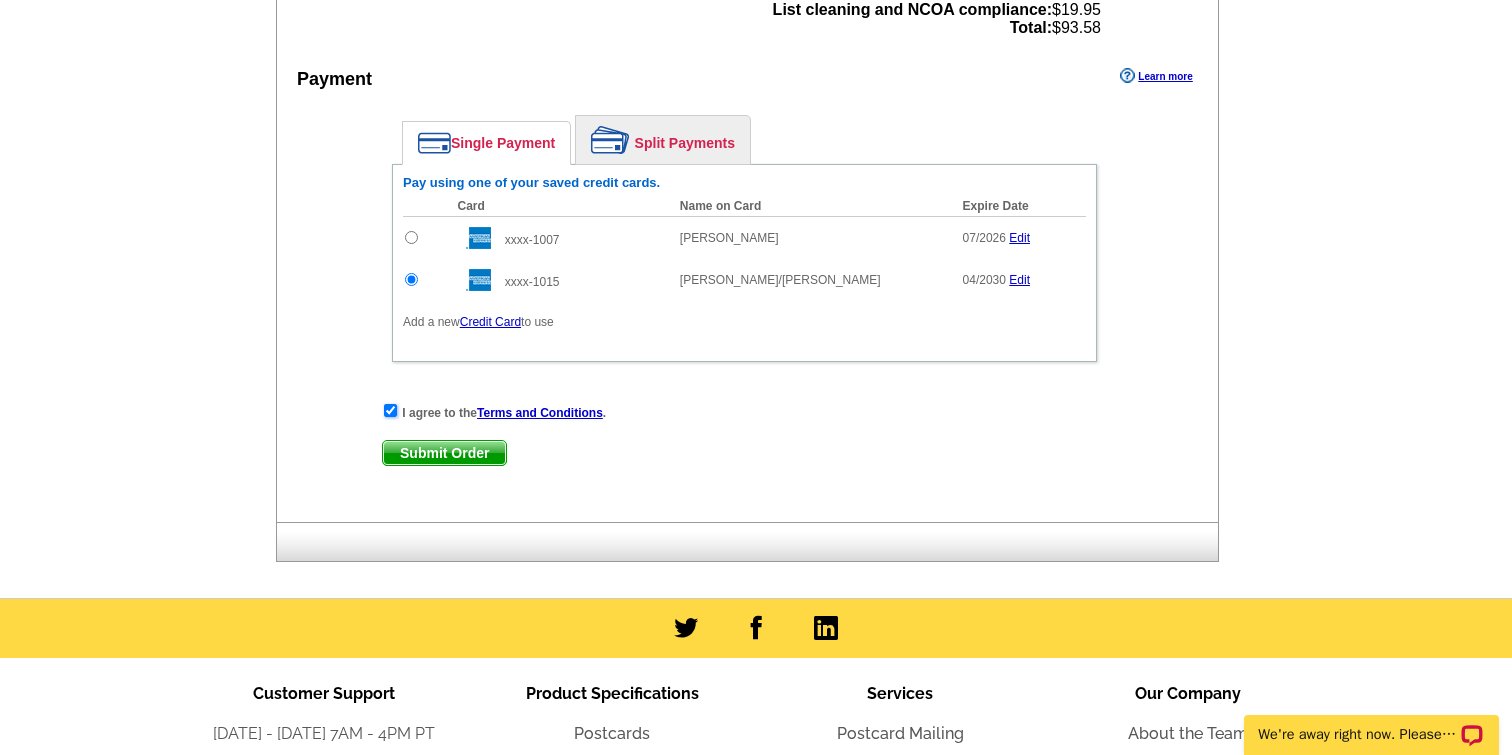 scroll, scrollTop: 929, scrollLeft: 0, axis: vertical 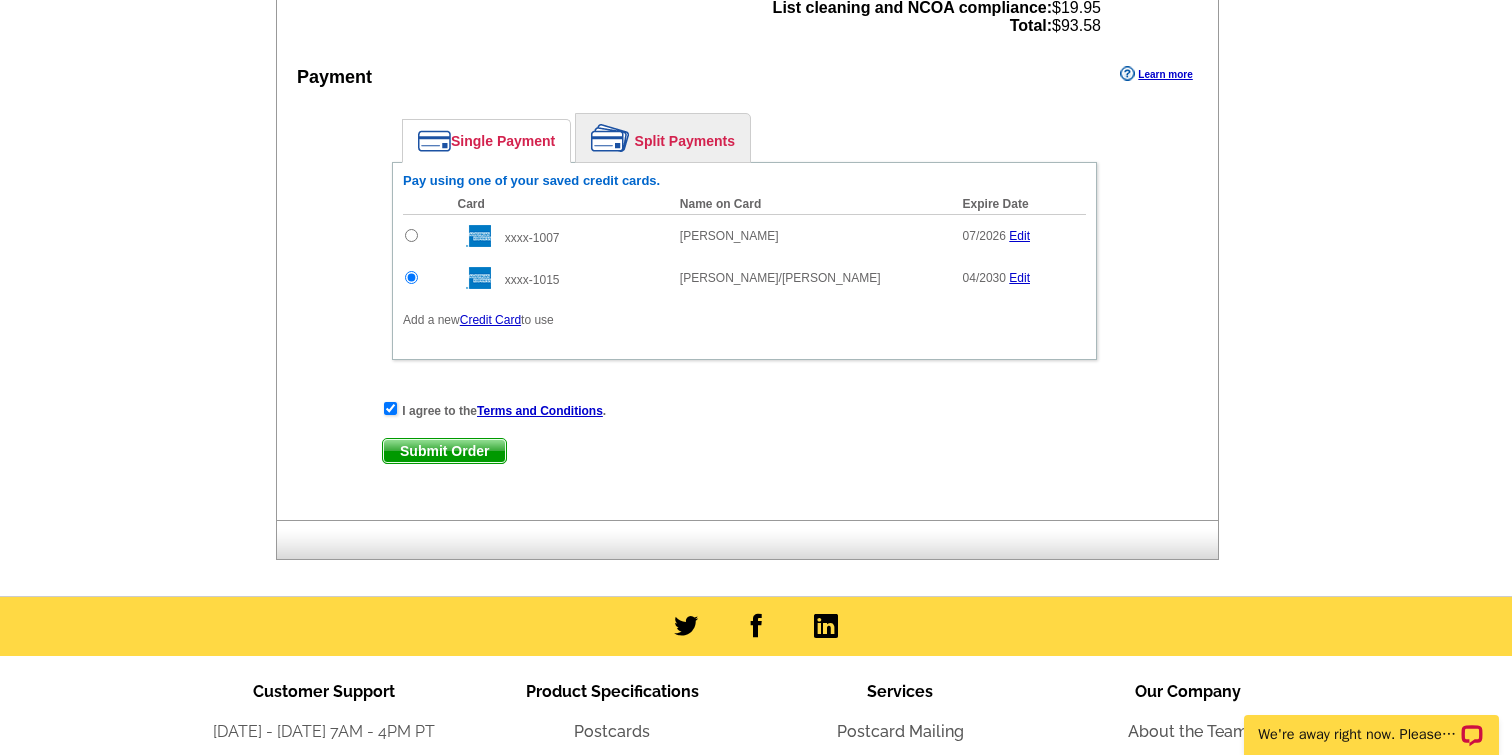click on "Submit Order" at bounding box center (444, 451) 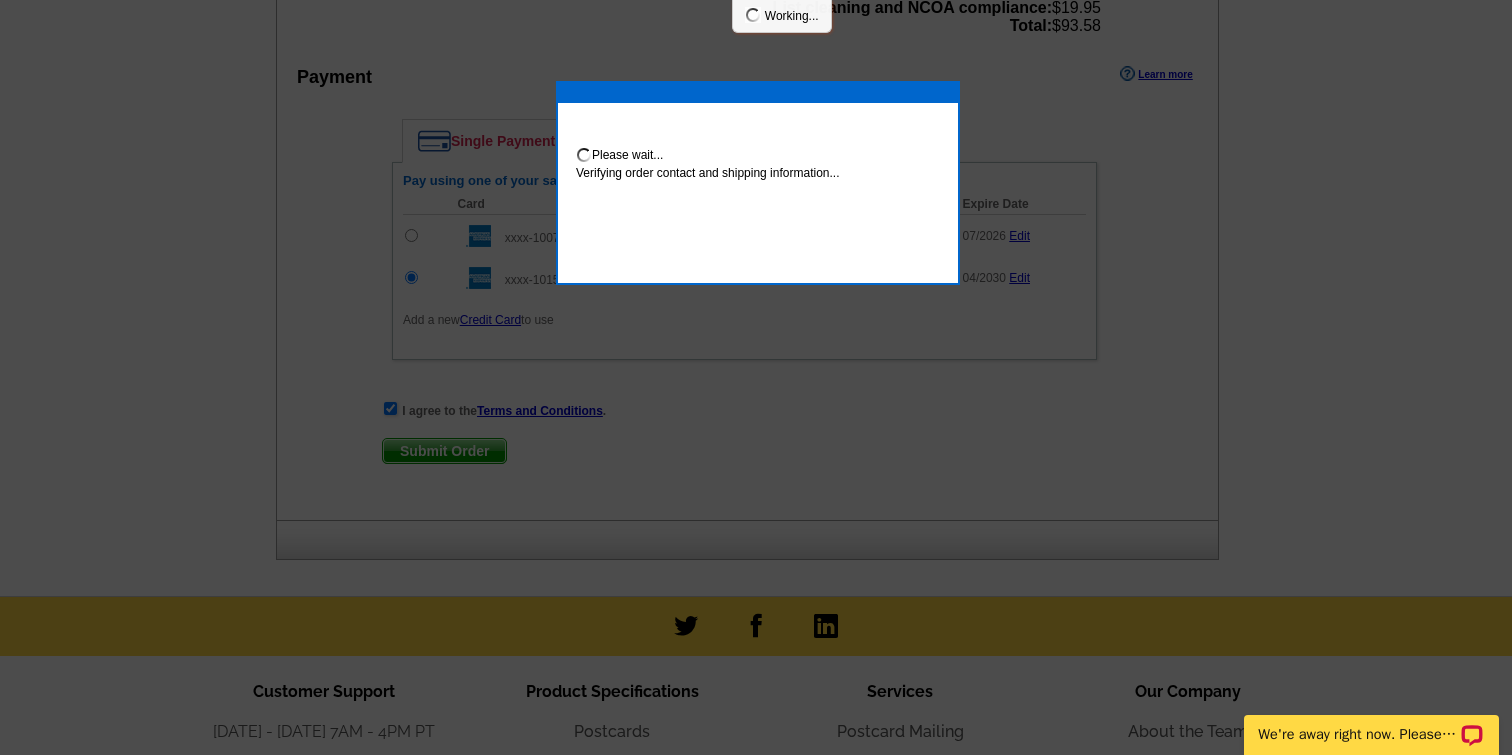 scroll, scrollTop: 1030, scrollLeft: 0, axis: vertical 